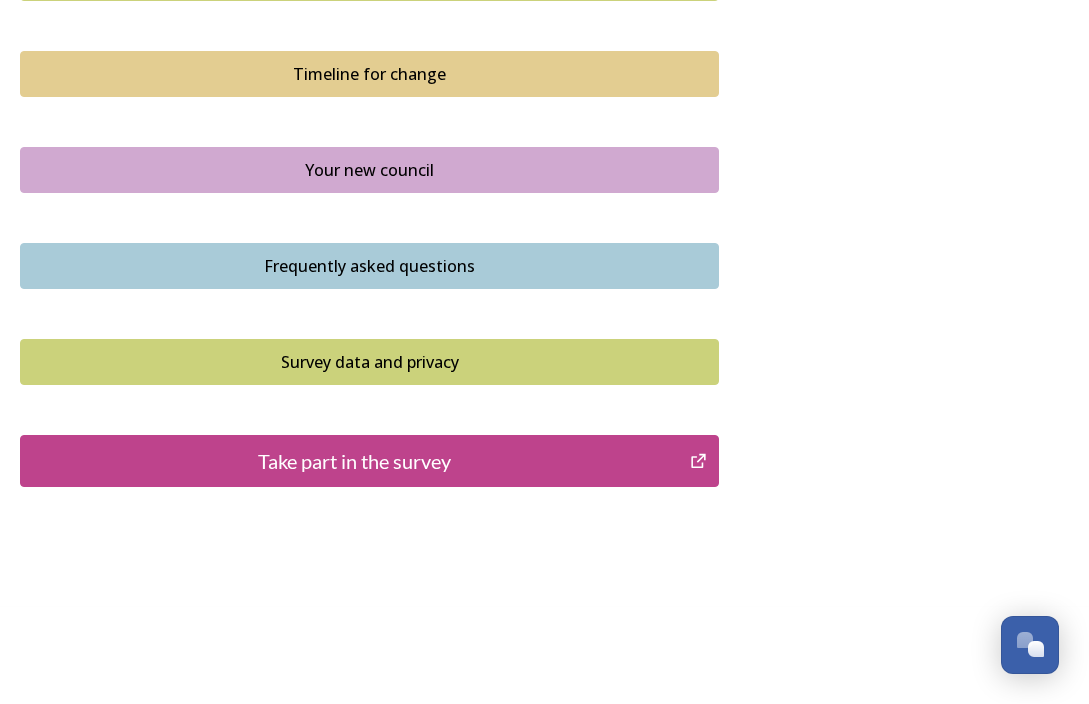 scroll, scrollTop: 1459, scrollLeft: 0, axis: vertical 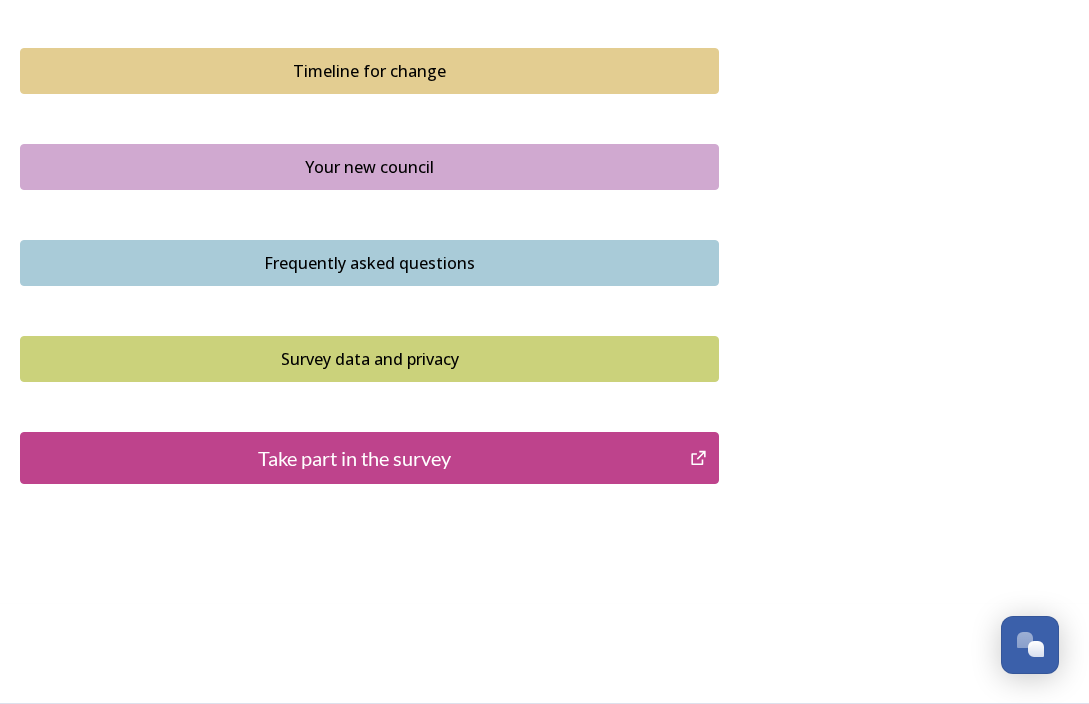 click on "Take part in the survey" at bounding box center [369, 458] 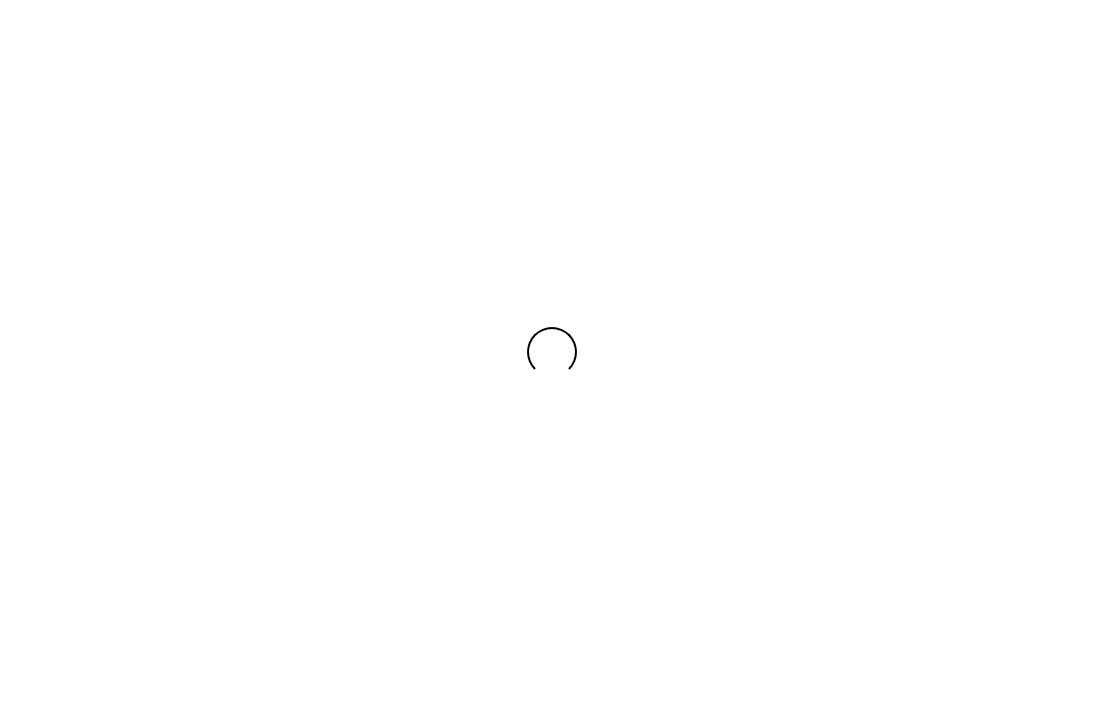 scroll, scrollTop: 0, scrollLeft: 0, axis: both 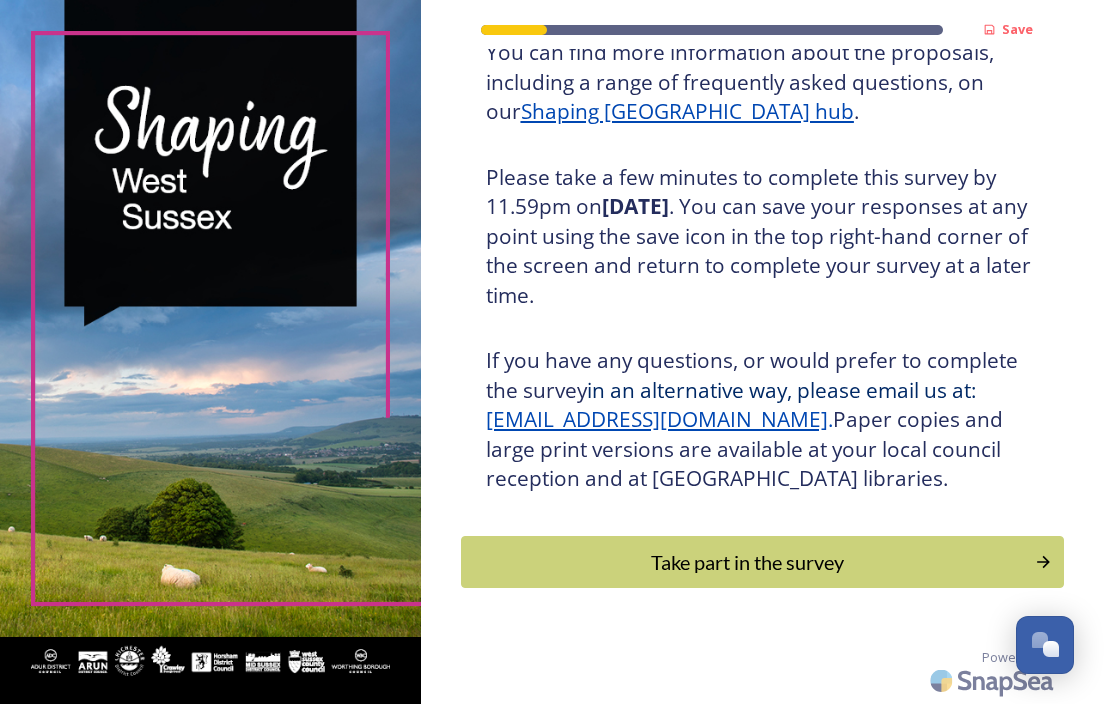 click on "Take part in the survey" at bounding box center [748, 562] 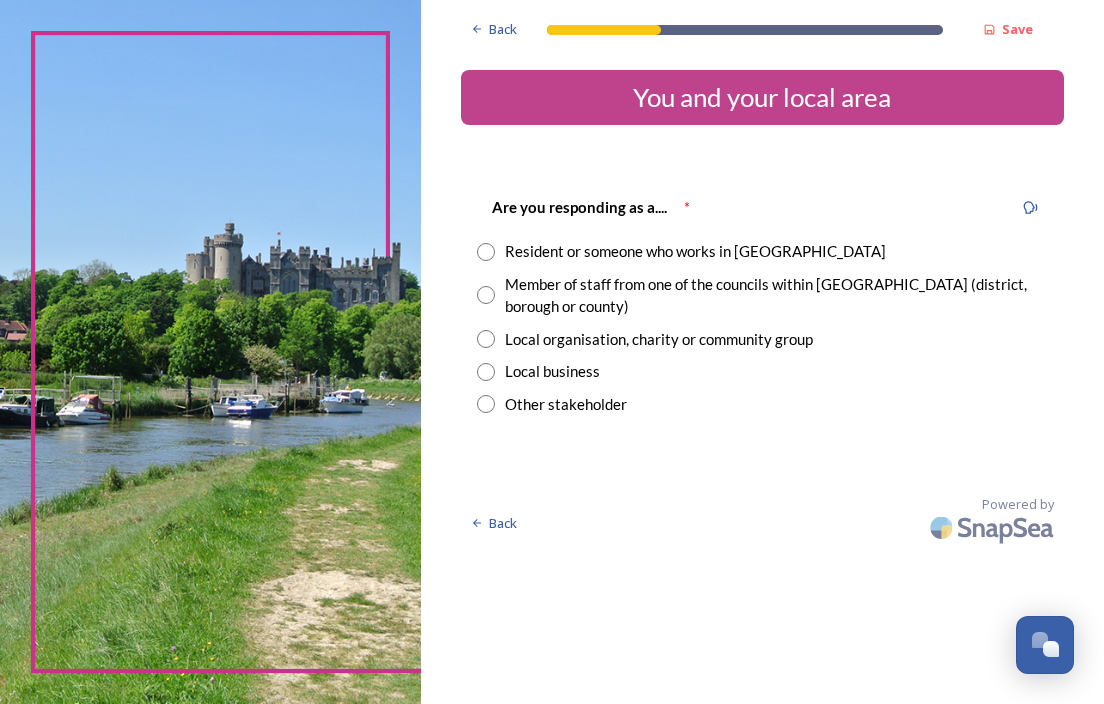 click on "Resident or someone who works in West Sussex" at bounding box center [695, 251] 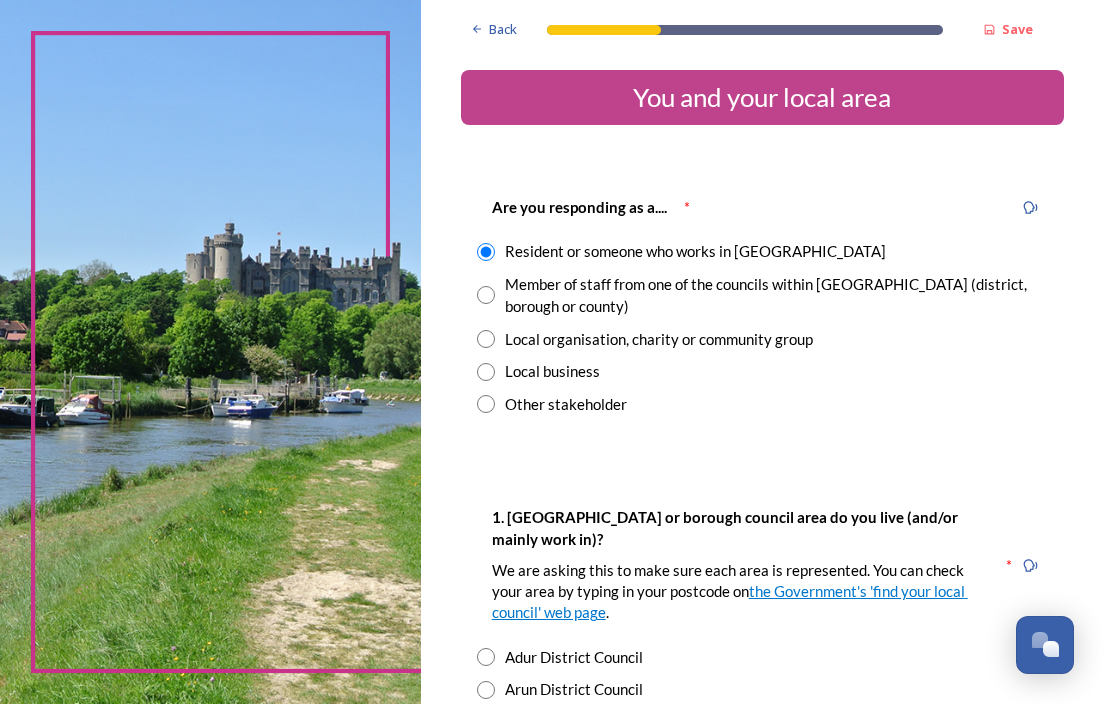 click on "Member of staff from one of the councils within West Sussex (district, borough or county)" at bounding box center (776, 295) 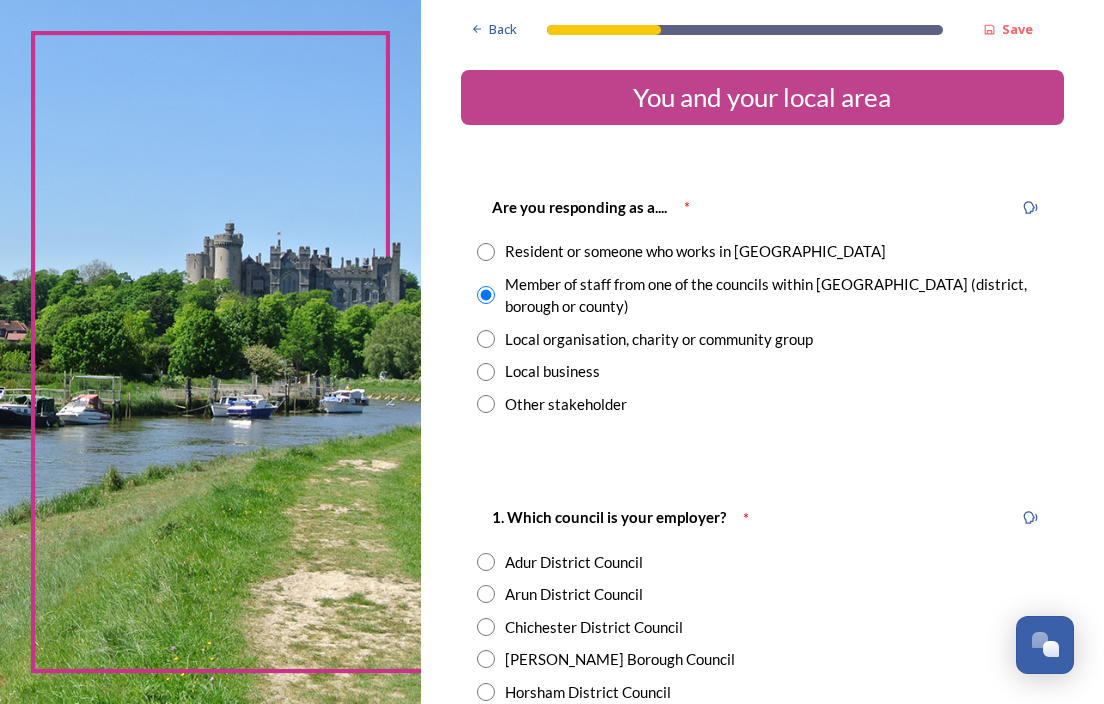 click on "Resident or someone who works in West Sussex" at bounding box center [695, 251] 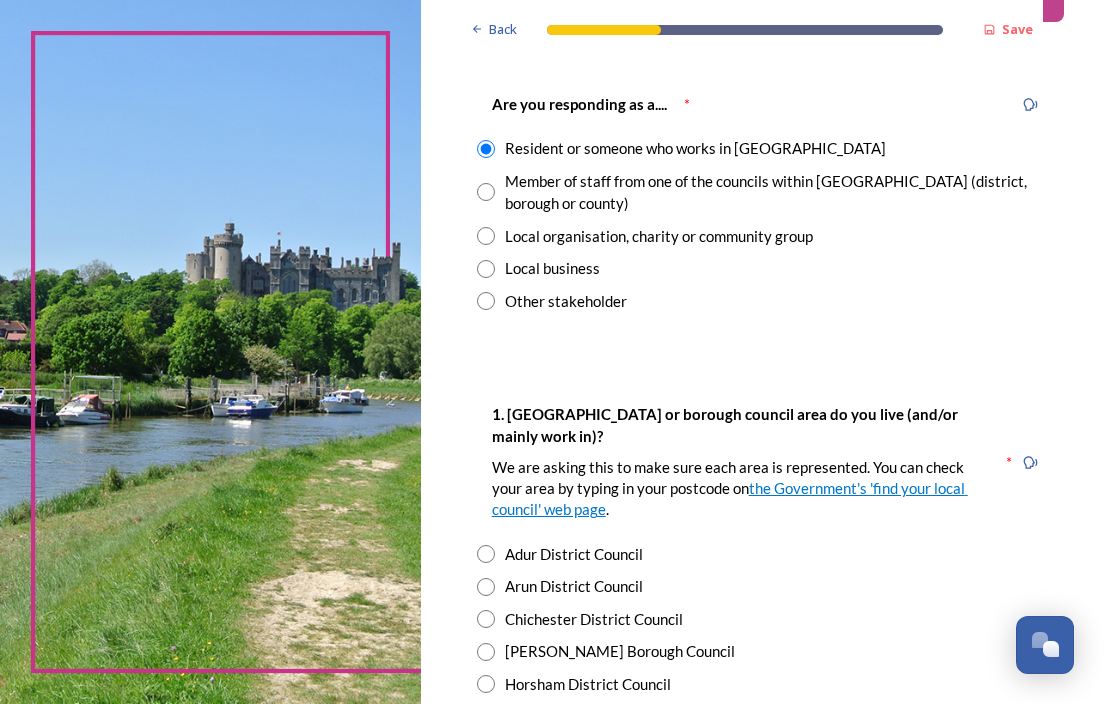 scroll, scrollTop: 300, scrollLeft: 0, axis: vertical 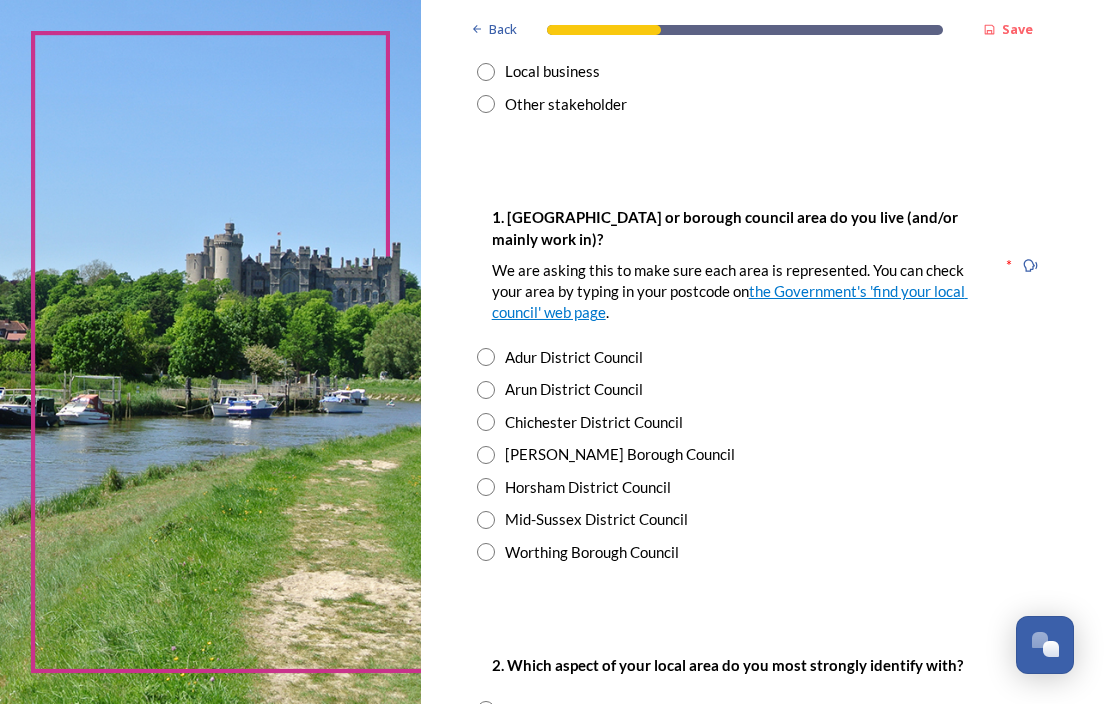 click on "Arun District Council" at bounding box center [574, 389] 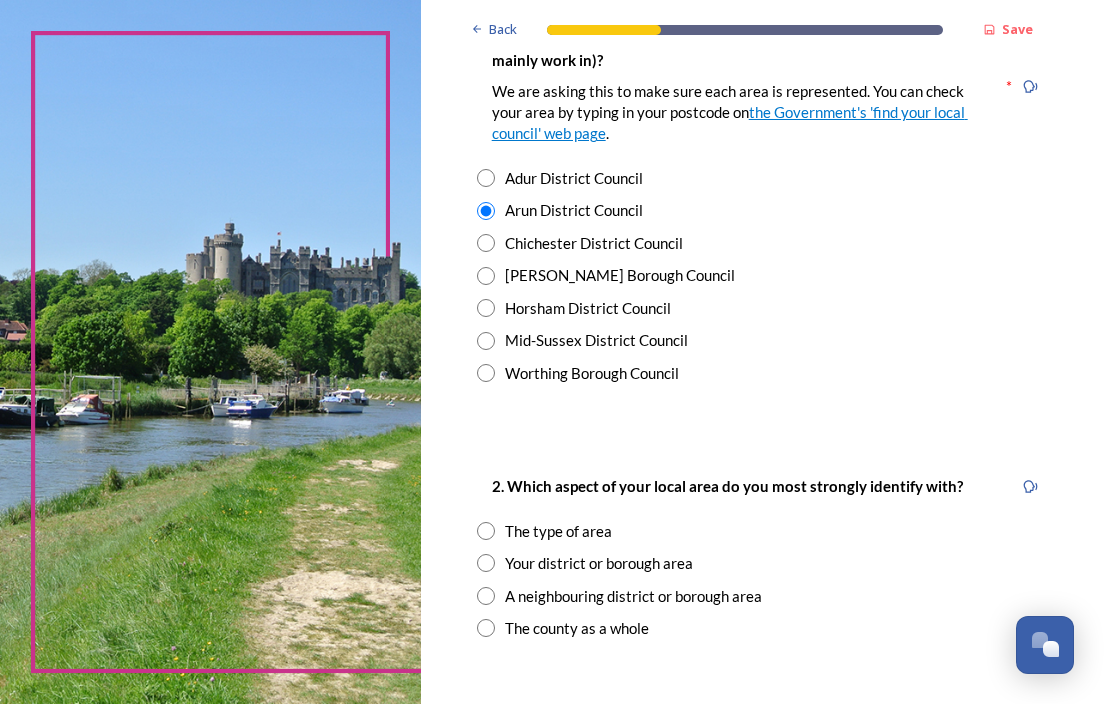 scroll, scrollTop: 800, scrollLeft: 0, axis: vertical 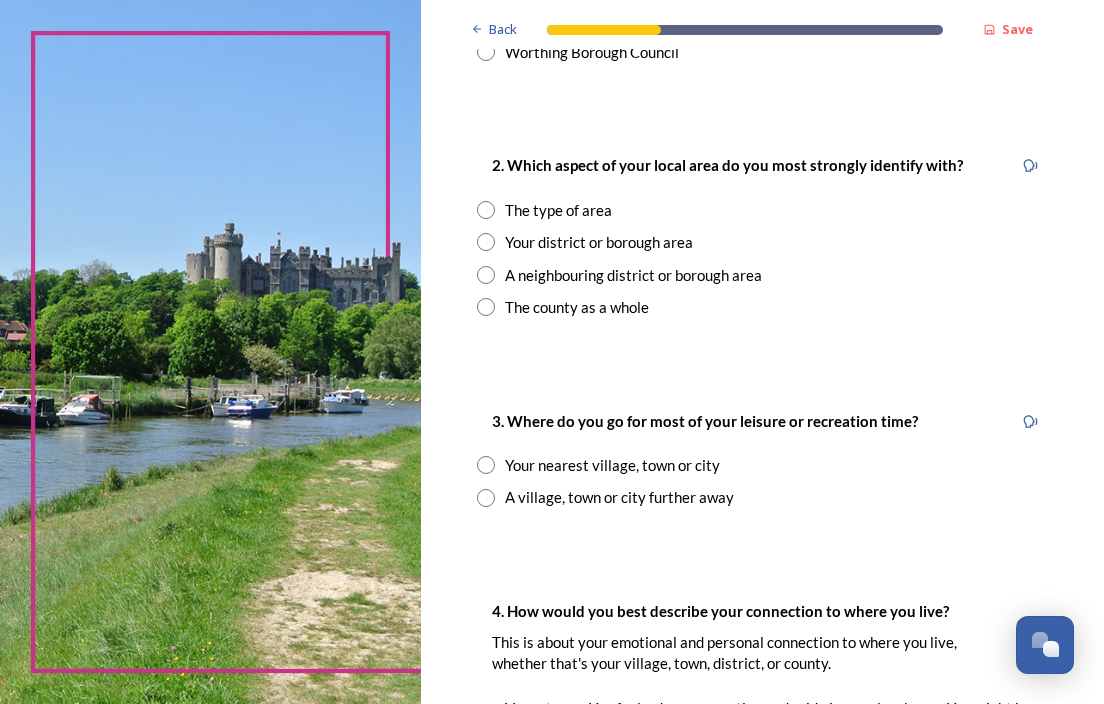 click on "The county as a whole" at bounding box center (577, 307) 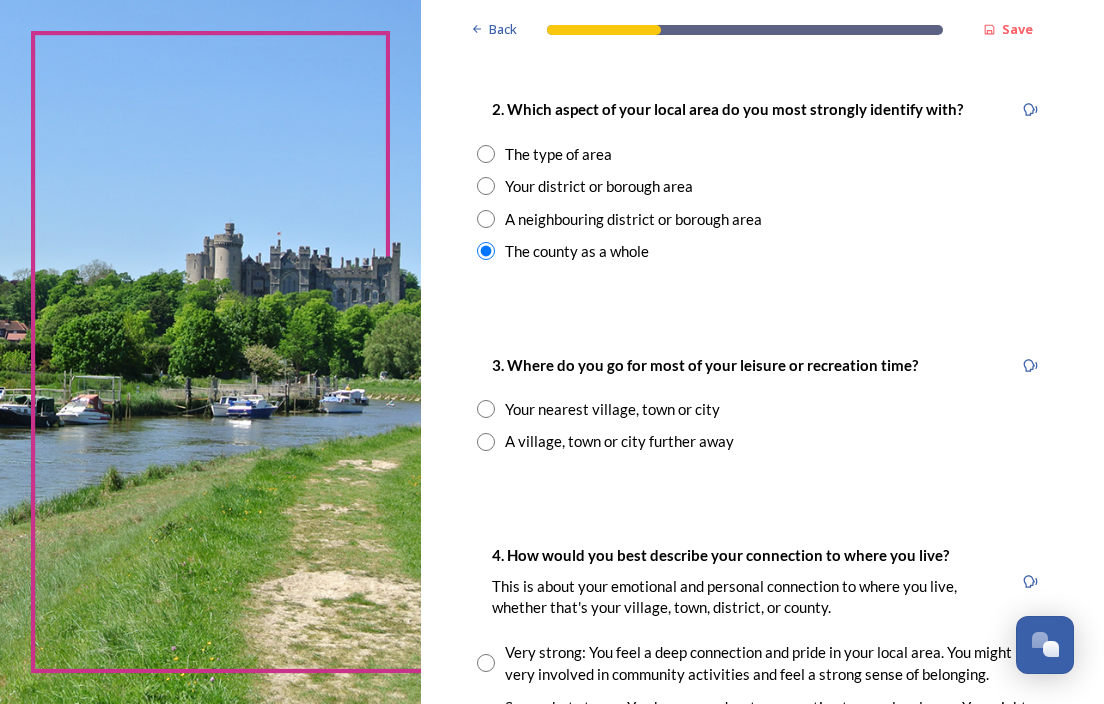 scroll, scrollTop: 900, scrollLeft: 0, axis: vertical 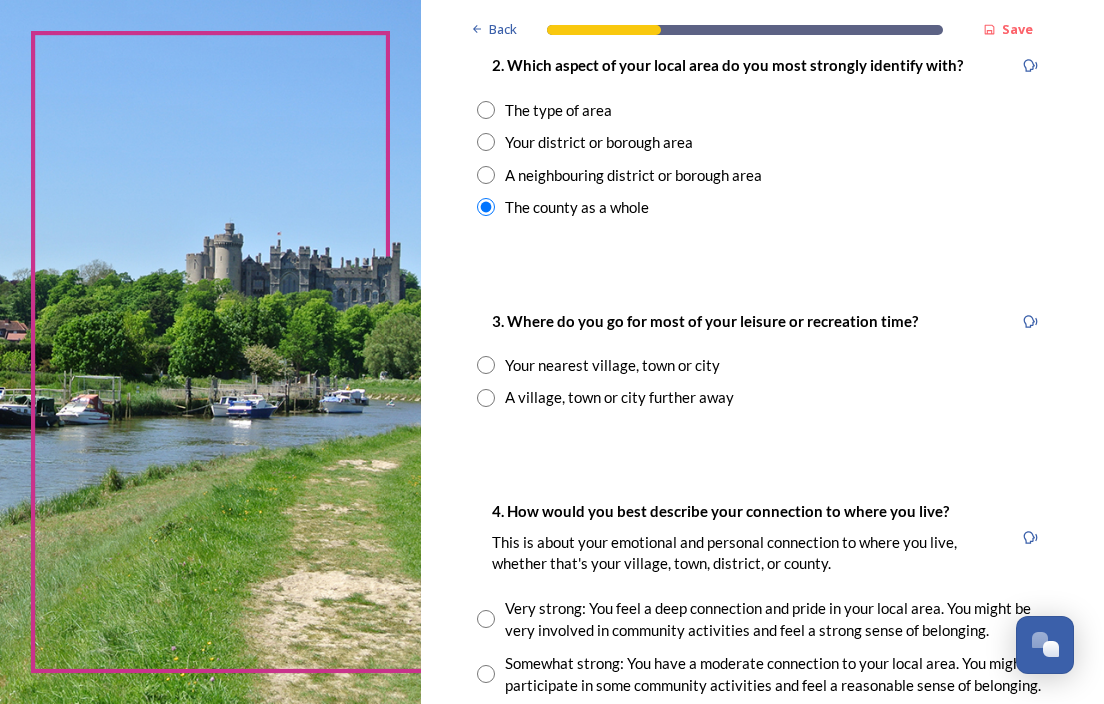 click on "Your nearest village, town or city" at bounding box center [612, 365] 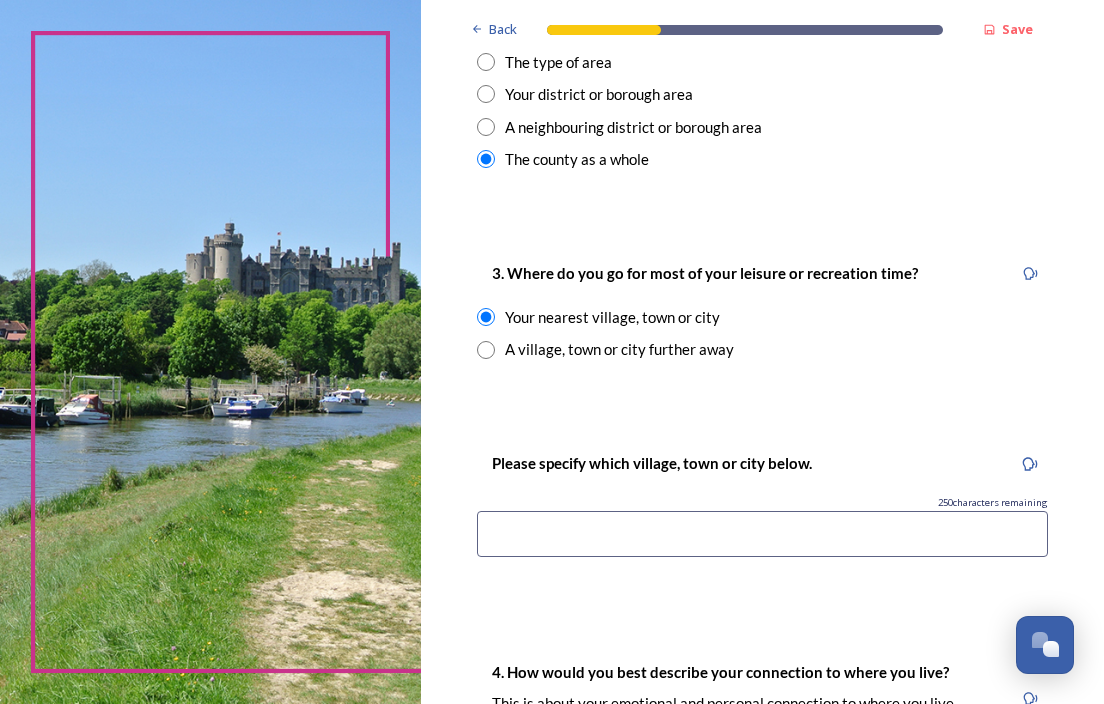 scroll, scrollTop: 1000, scrollLeft: 0, axis: vertical 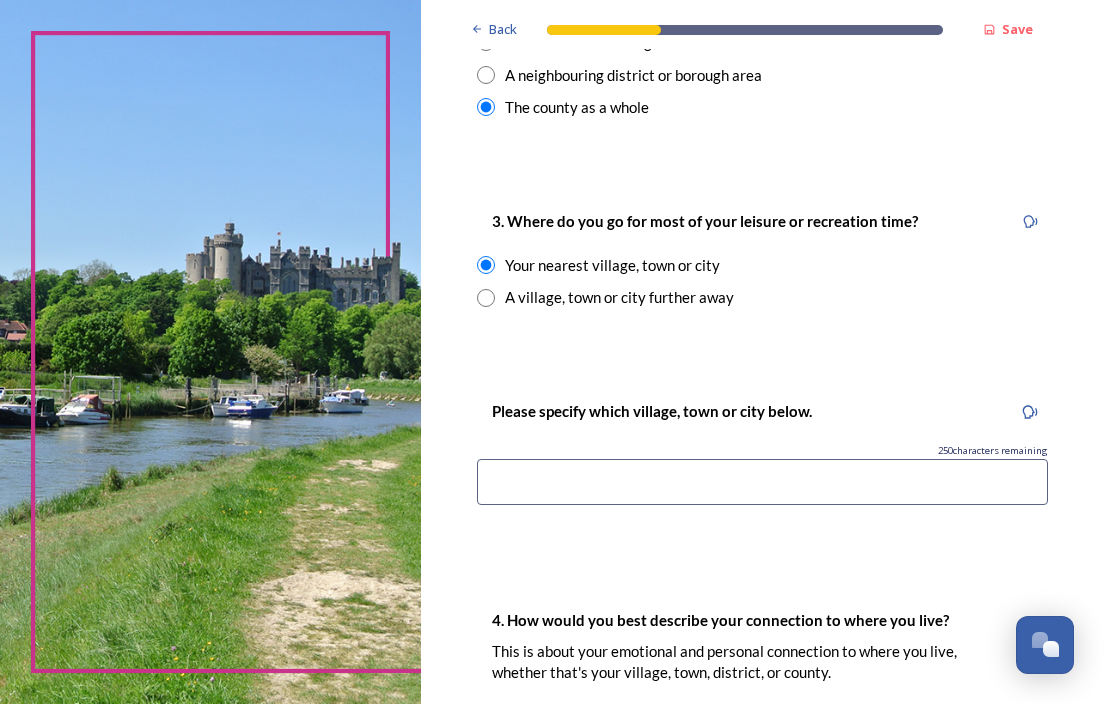 drag, startPoint x: 660, startPoint y: 449, endPoint x: 674, endPoint y: 477, distance: 31.304953 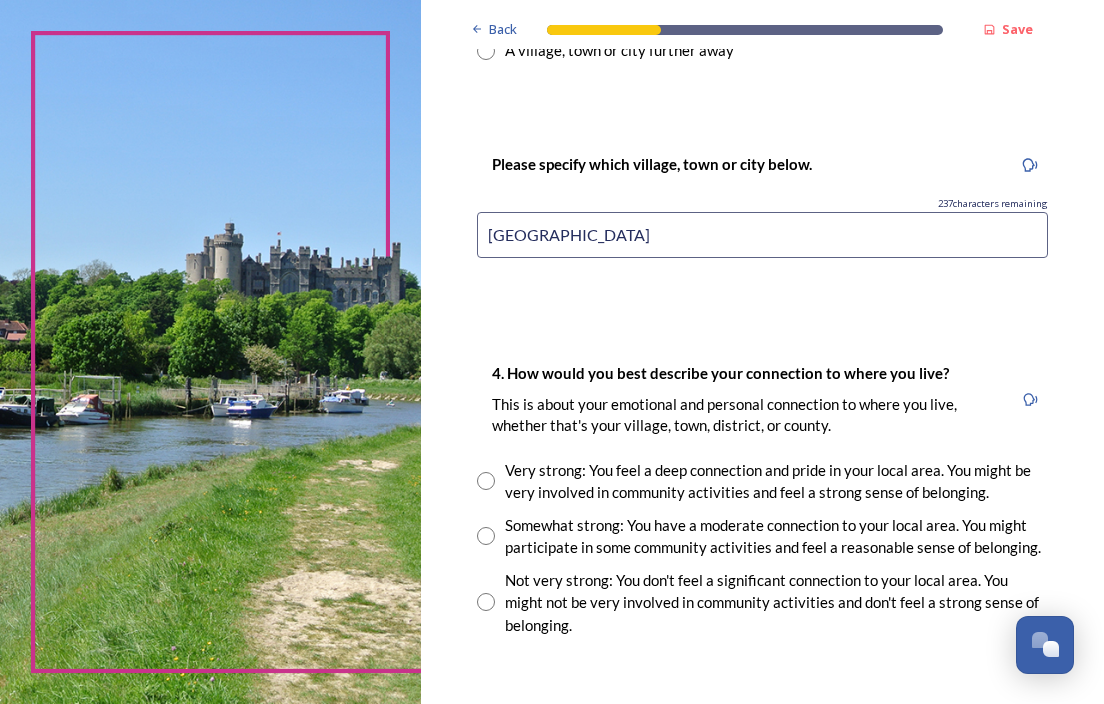 scroll, scrollTop: 1300, scrollLeft: 0, axis: vertical 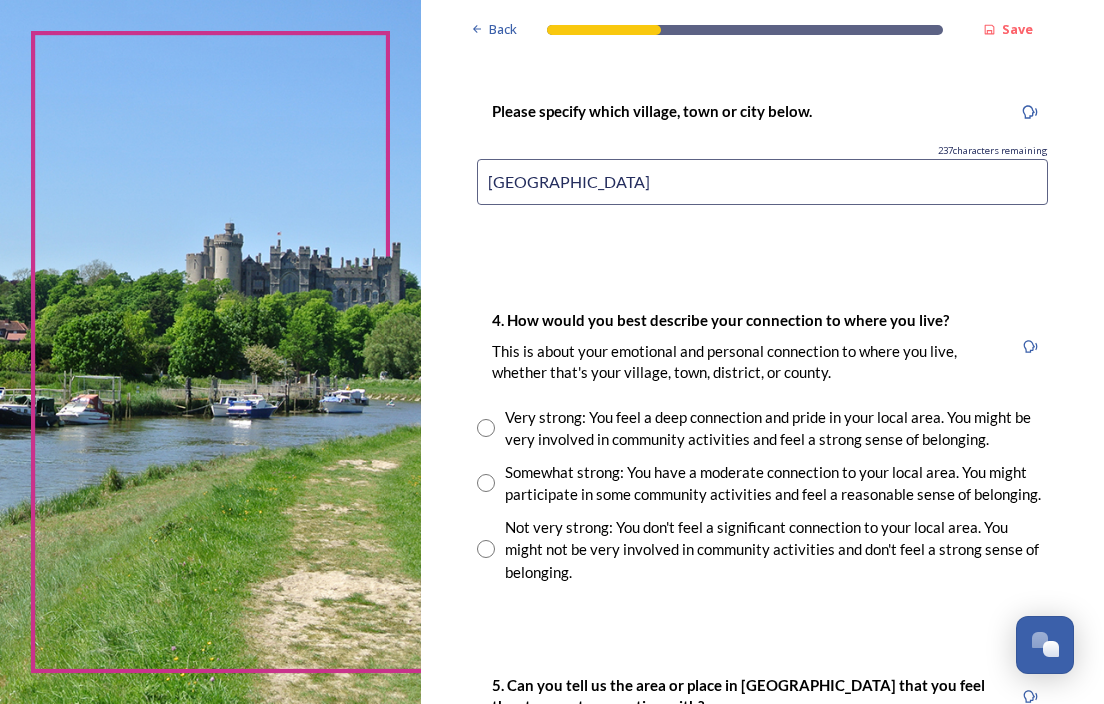type on "Littlehampton" 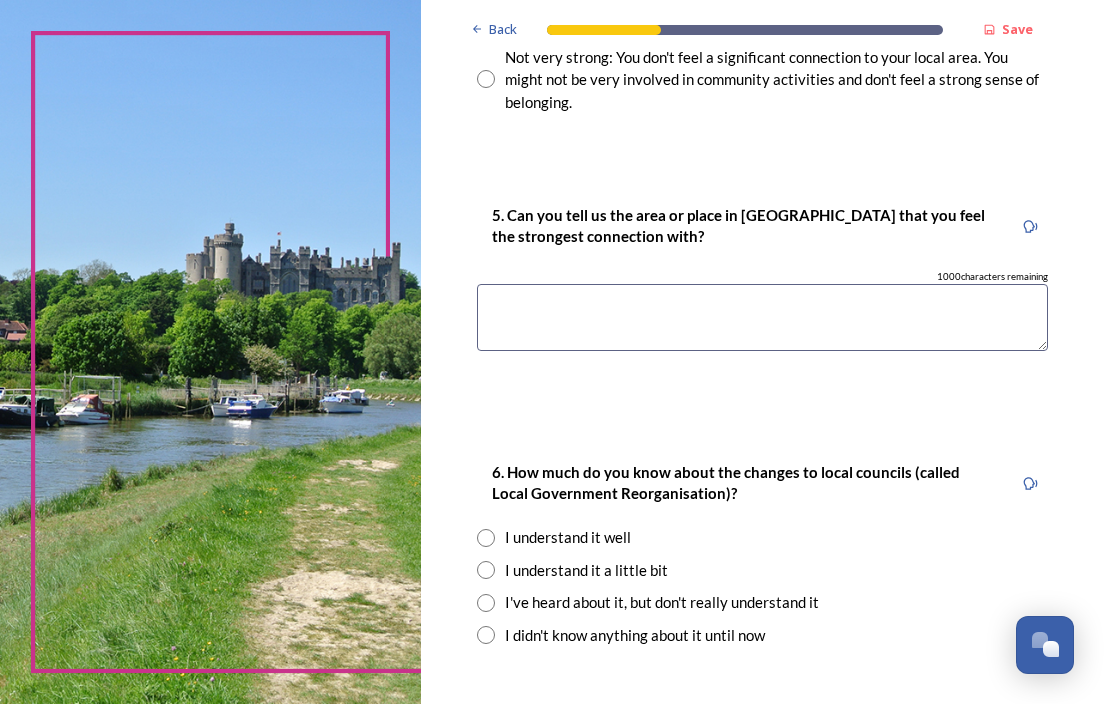 scroll, scrollTop: 1800, scrollLeft: 0, axis: vertical 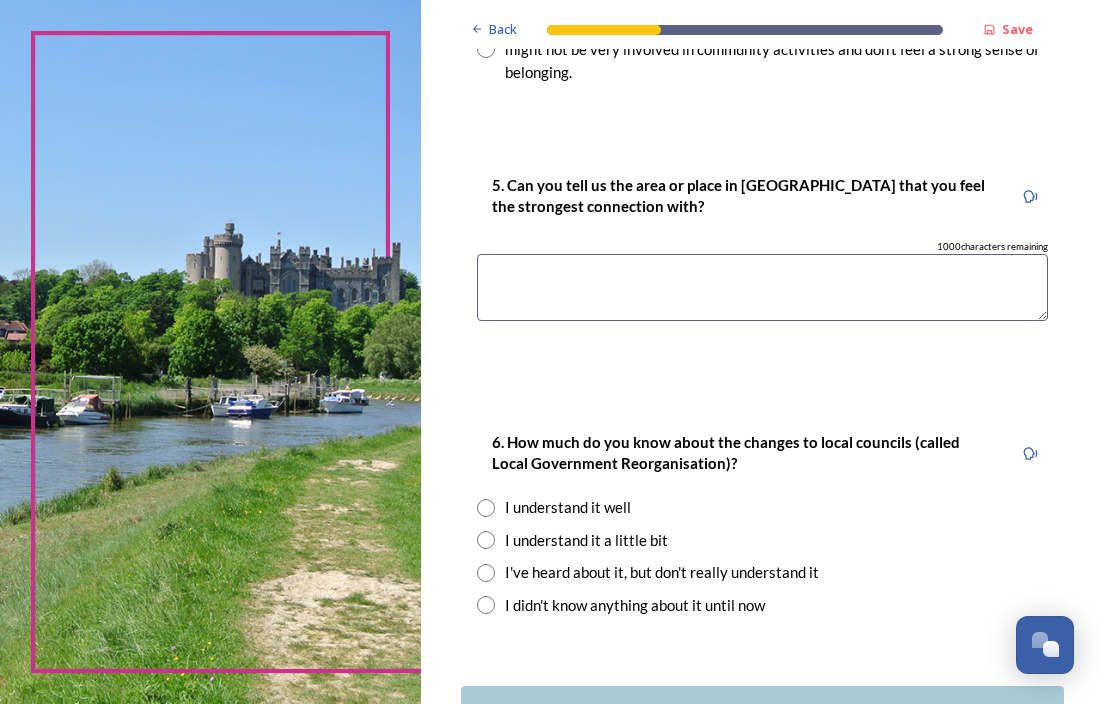 click at bounding box center (762, 287) 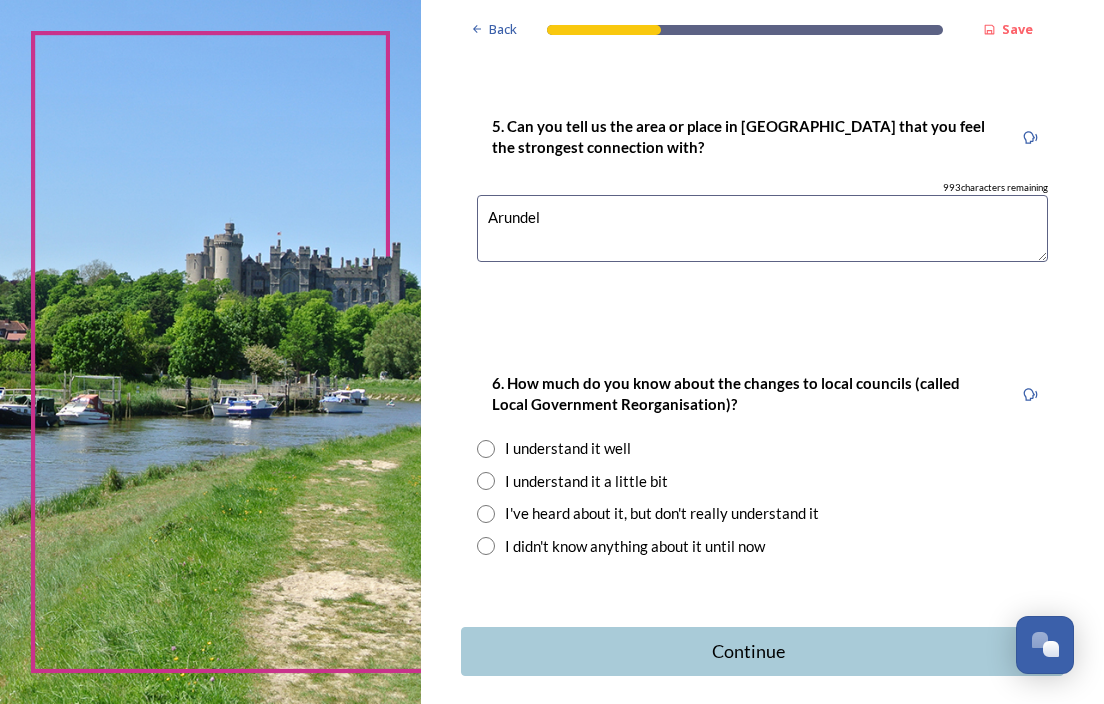 scroll, scrollTop: 1970, scrollLeft: 0, axis: vertical 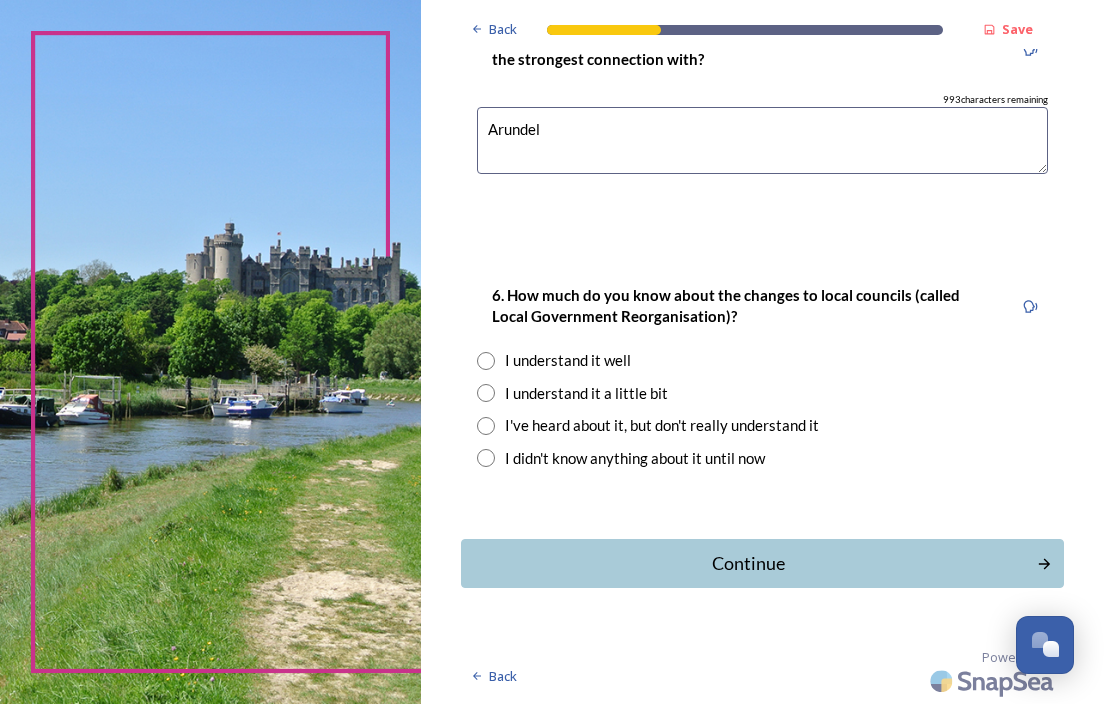 type on "Arundel" 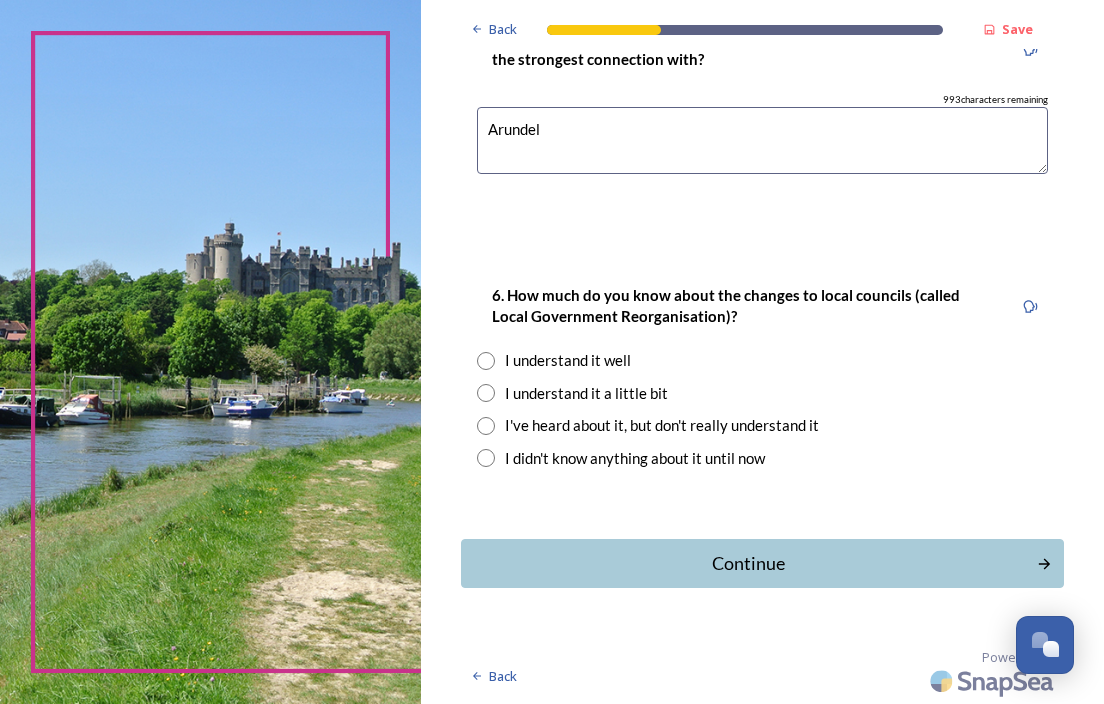 click on "I understand it a little bit" at bounding box center [586, 393] 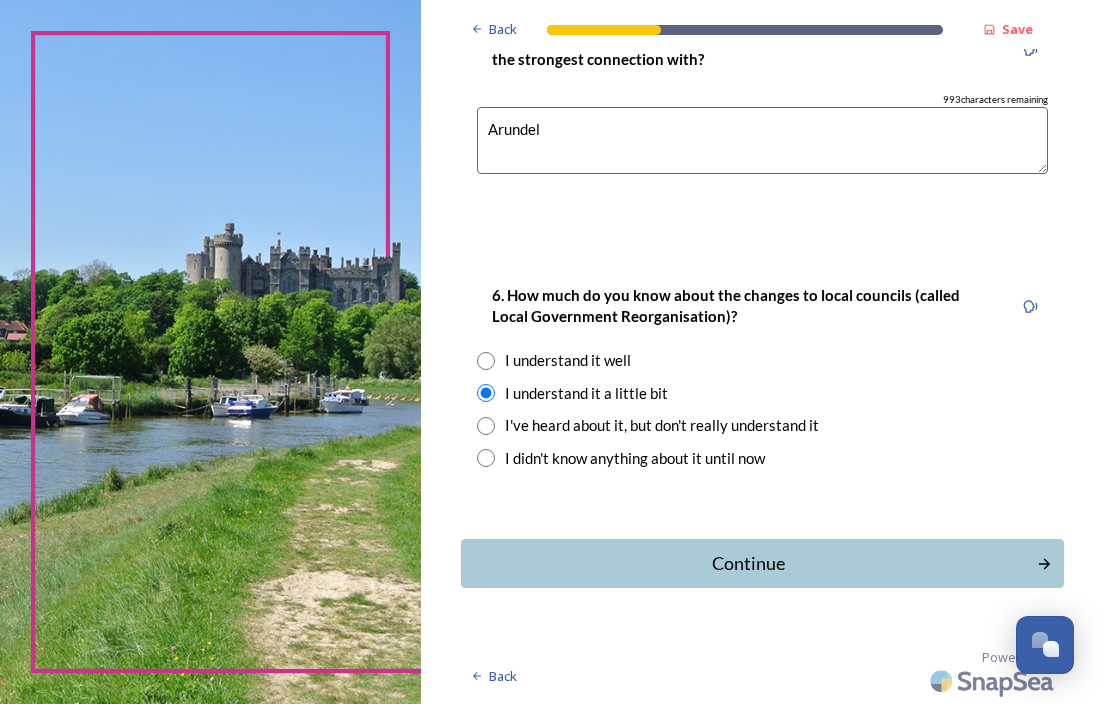 click on "6. How much do you know about the changes to local councils (called Local Government Reorganisation)?   I understand it well I understand it a little bit I've heard about it, but don't really understand it I didn't know anything about it until now" at bounding box center (762, 376) 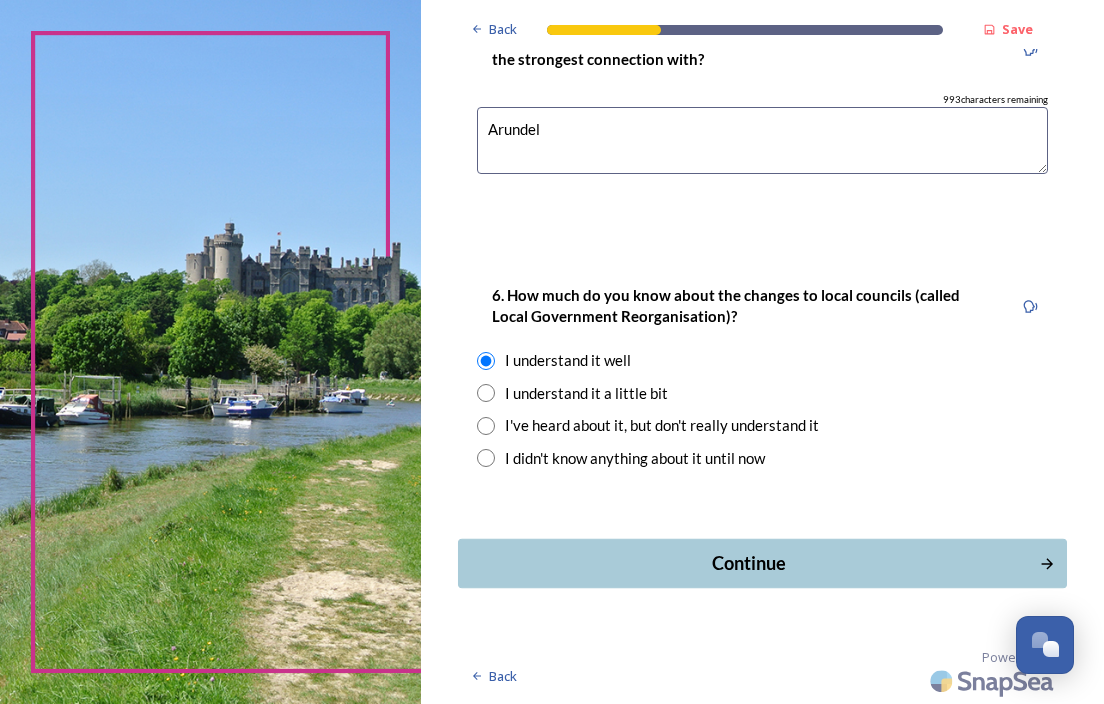 click on "Continue" at bounding box center [749, 563] 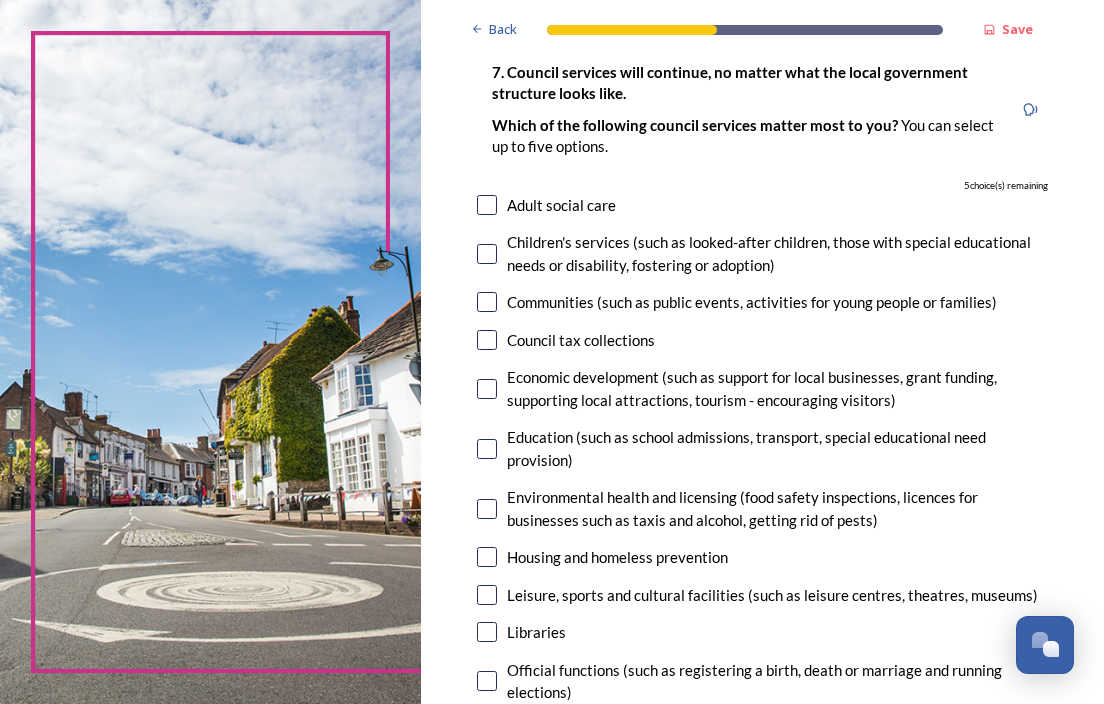 scroll, scrollTop: 100, scrollLeft: 0, axis: vertical 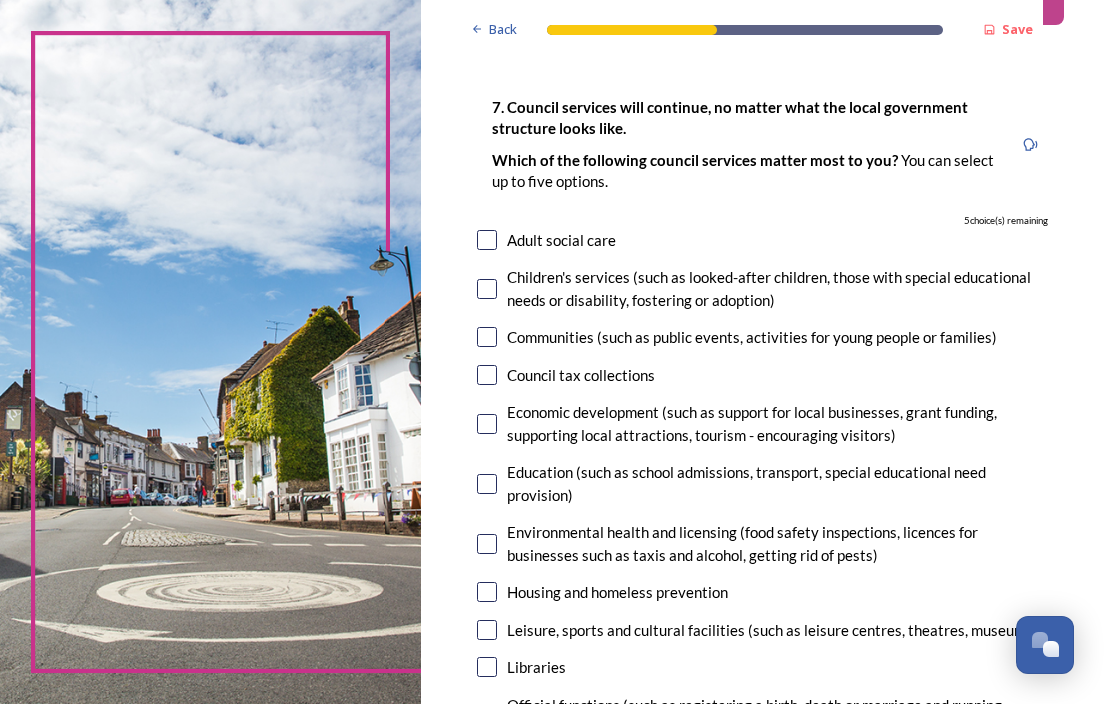 click at bounding box center [487, 240] 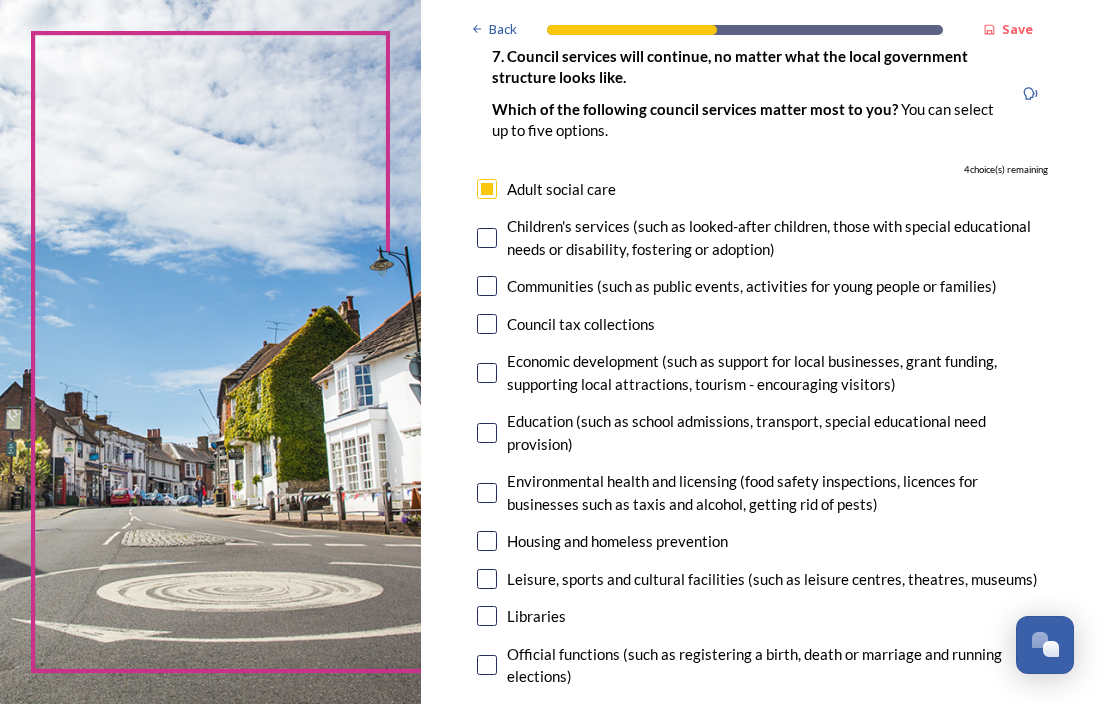 scroll, scrollTop: 300, scrollLeft: 0, axis: vertical 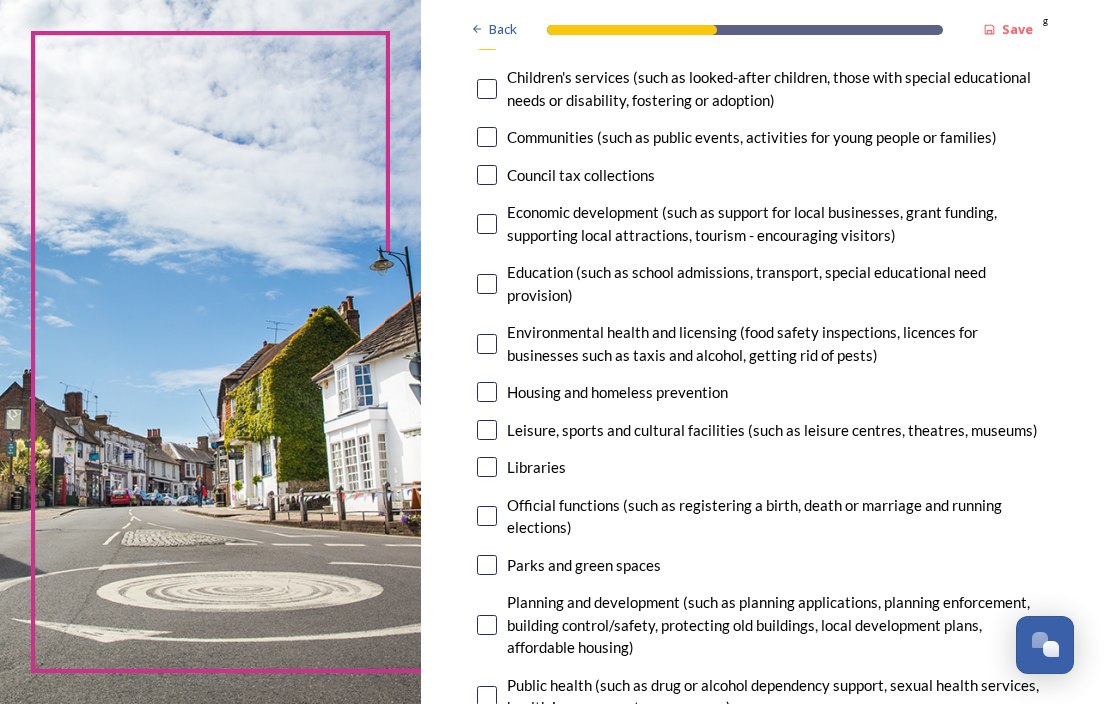 click at bounding box center (487, 392) 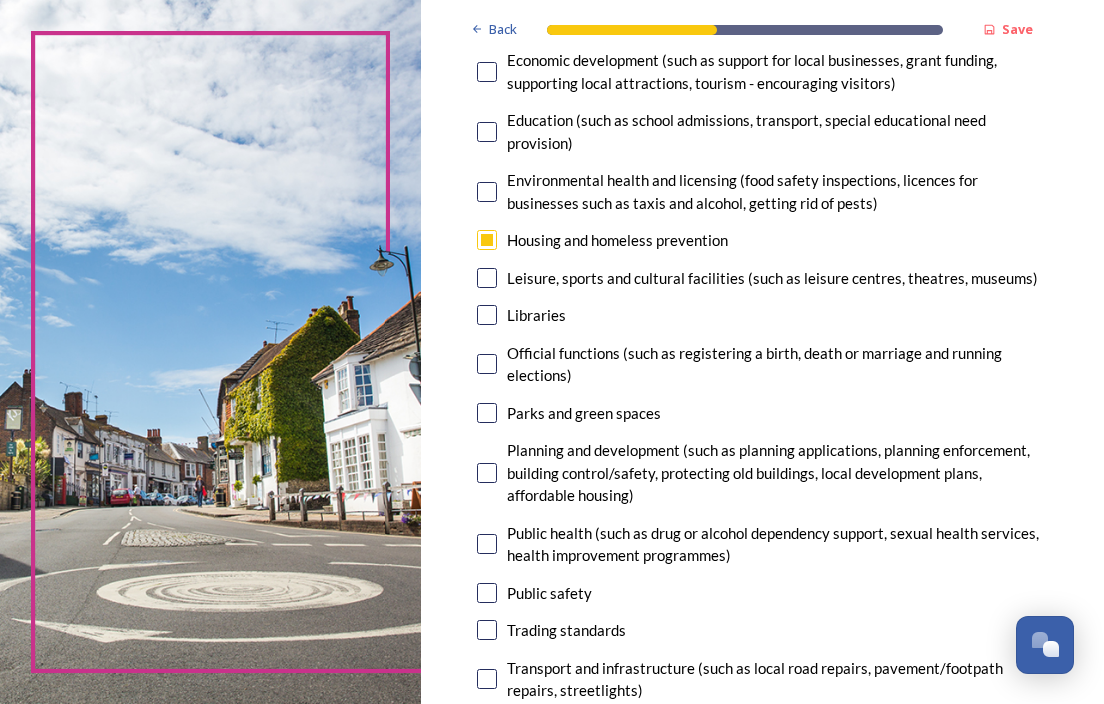 scroll, scrollTop: 600, scrollLeft: 0, axis: vertical 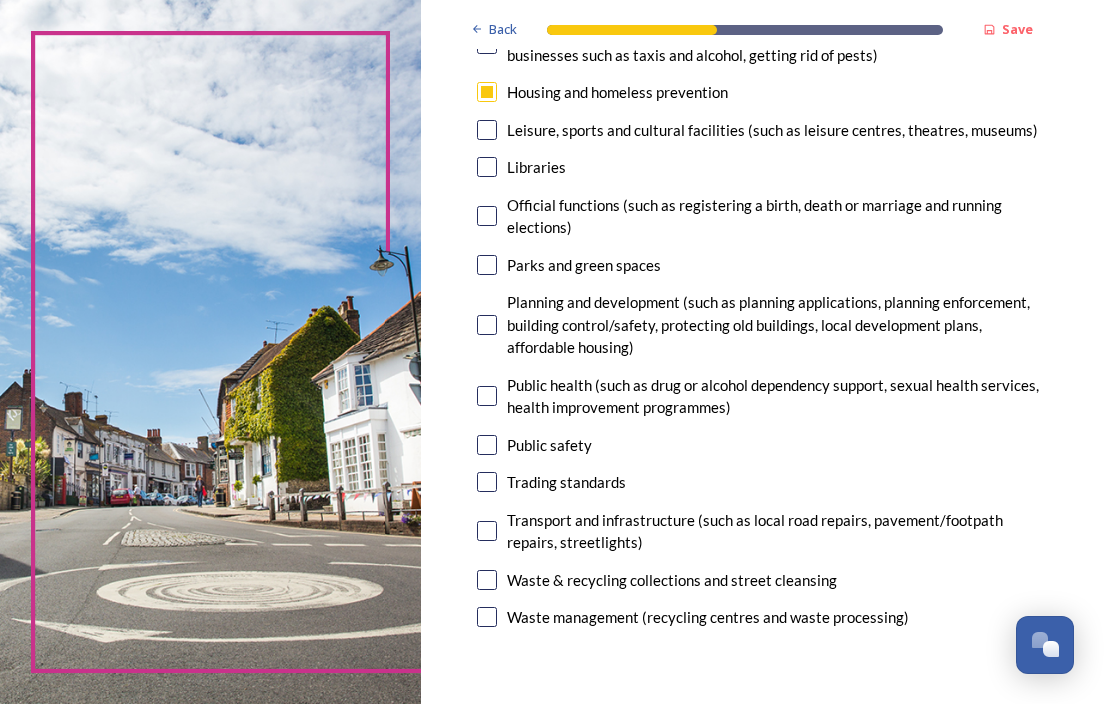 click on "Parks and green spaces" at bounding box center [762, 265] 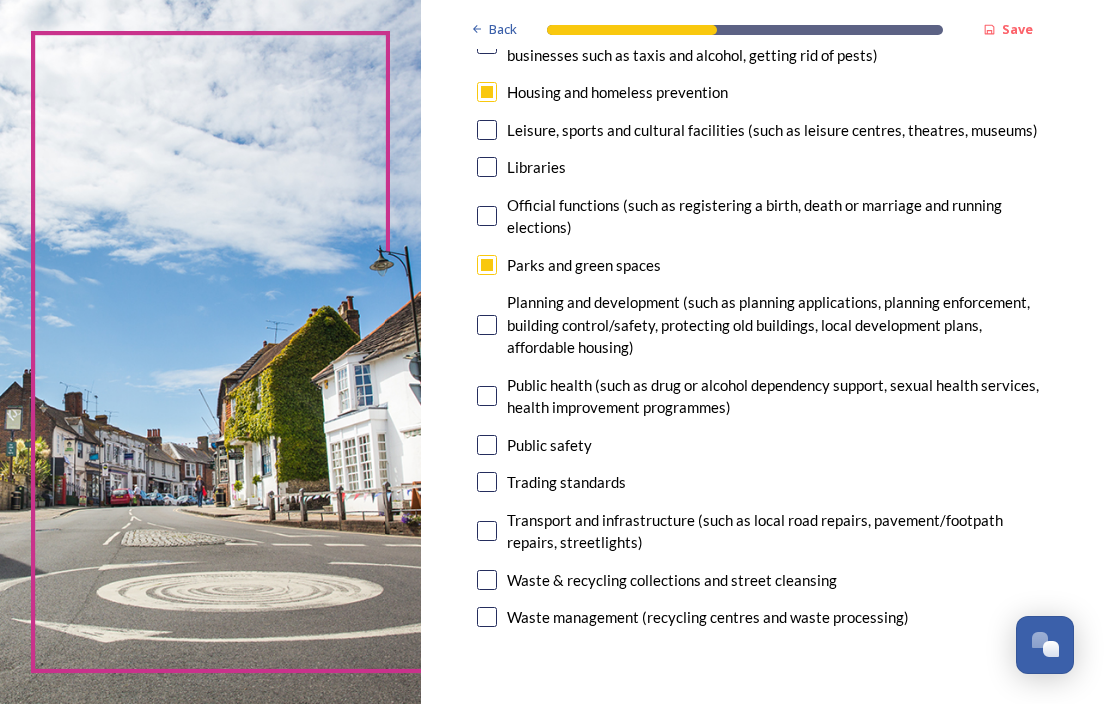 click on "7. Council services will continue, no matter what the local government structure looks like.  ﻿﻿Which of the following council services matter most to you?  You can select up to five options. 2  choice(s) remaining Adult social care   Children's services (such as looked-after children, those with special educational needs or disability, fostering or adoption) Communities (such as public events, activities for young people or families) Council tax collections Economic development (such as support for local businesses, grant funding, supporting local attractions, tourism - encouraging visitors)  Education (such as school admissions, transport, special educational need provision)  Environmental health and licensing (food safety inspections, licences for businesses such as taxis and alcohol, getting rid of pests) Housing and homeless prevention Leisure, sports and cultural facilities (such as leisure centres, theatres, museums) Libraries Parks and green spaces Public safety Trading standards" at bounding box center [762, 114] 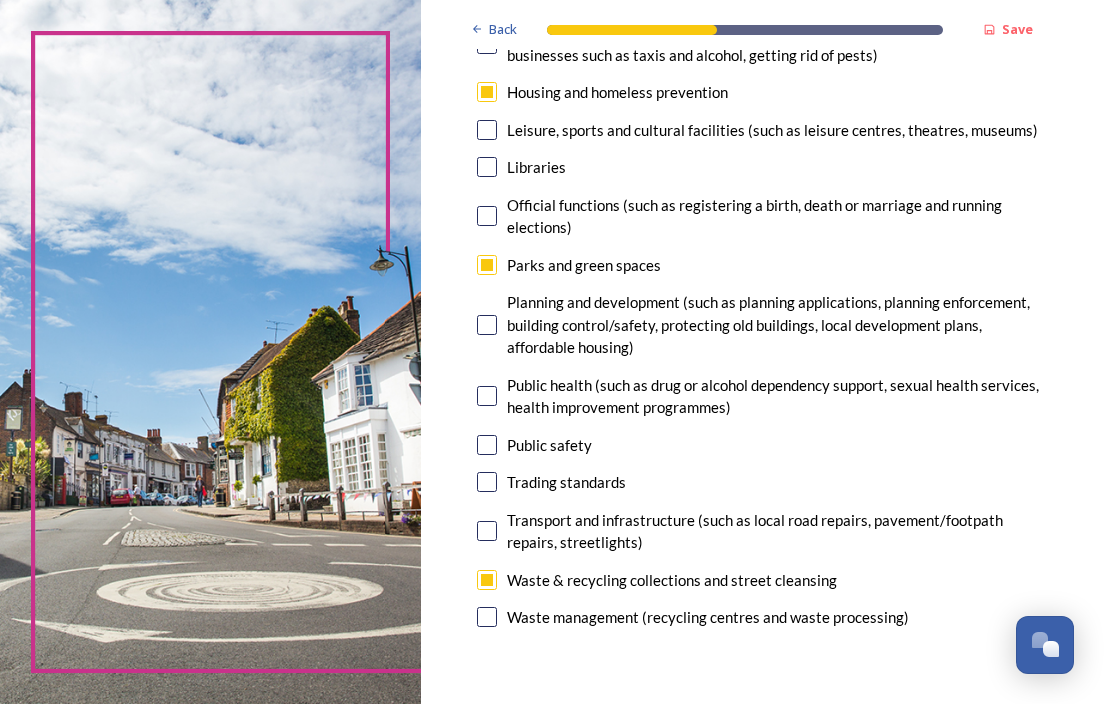 click at bounding box center [487, 482] 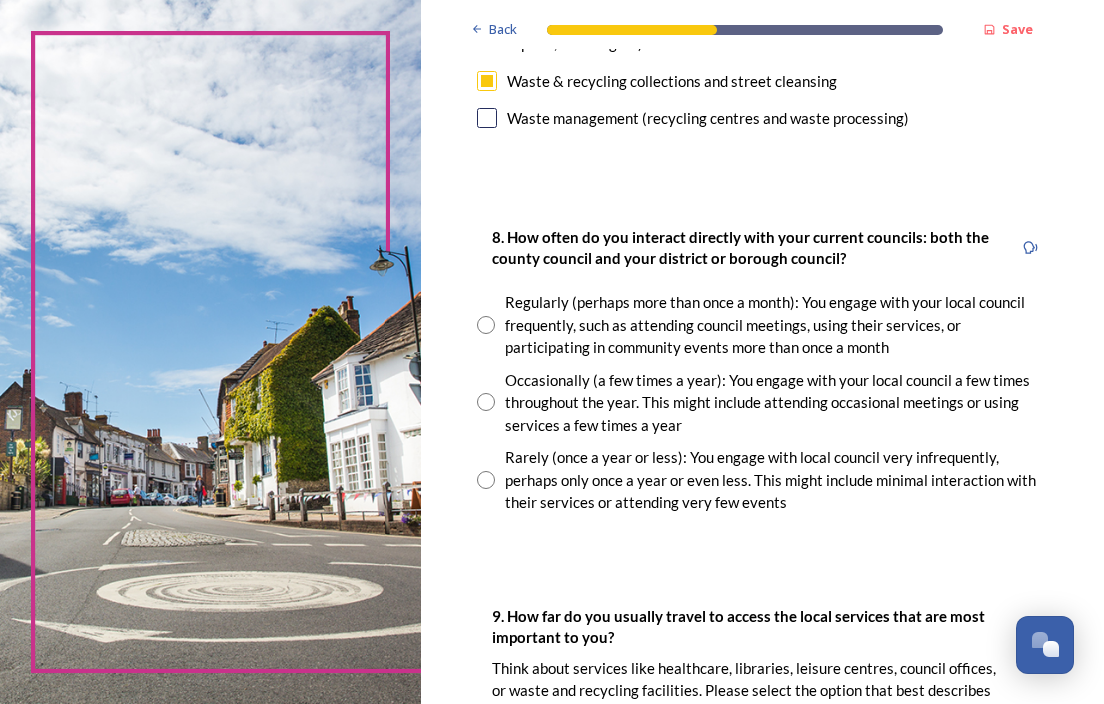 scroll, scrollTop: 1100, scrollLeft: 0, axis: vertical 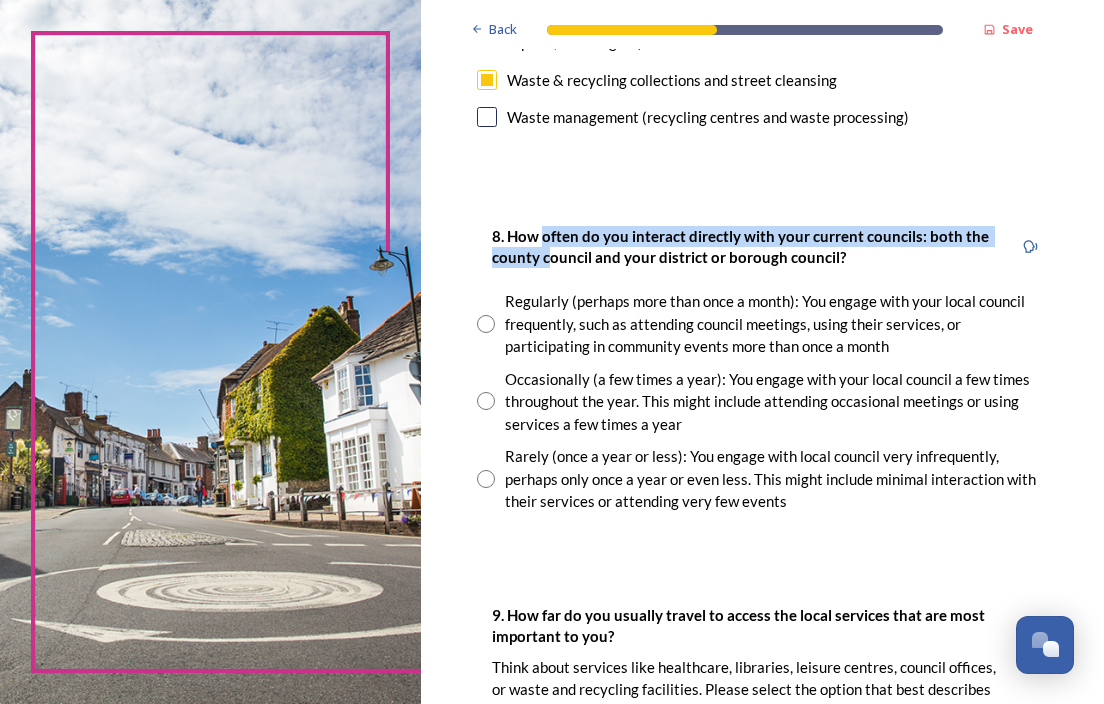 drag, startPoint x: 542, startPoint y: 241, endPoint x: 546, endPoint y: 260, distance: 19.416489 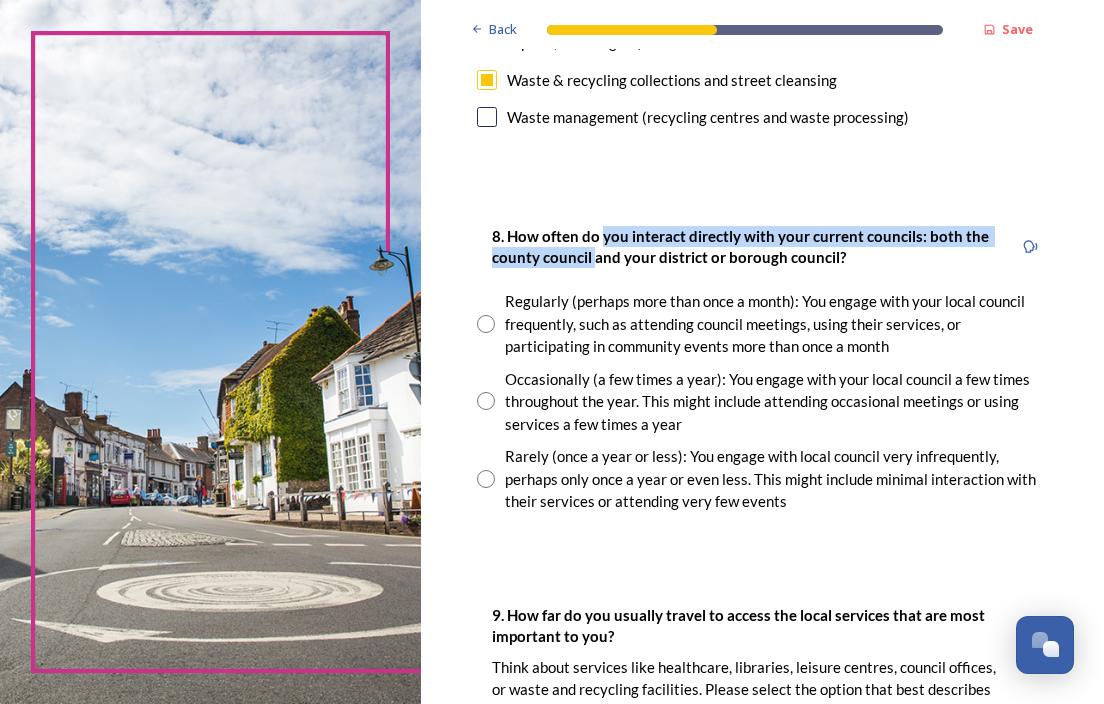 drag, startPoint x: 595, startPoint y: 262, endPoint x: 599, endPoint y: 233, distance: 29.274563 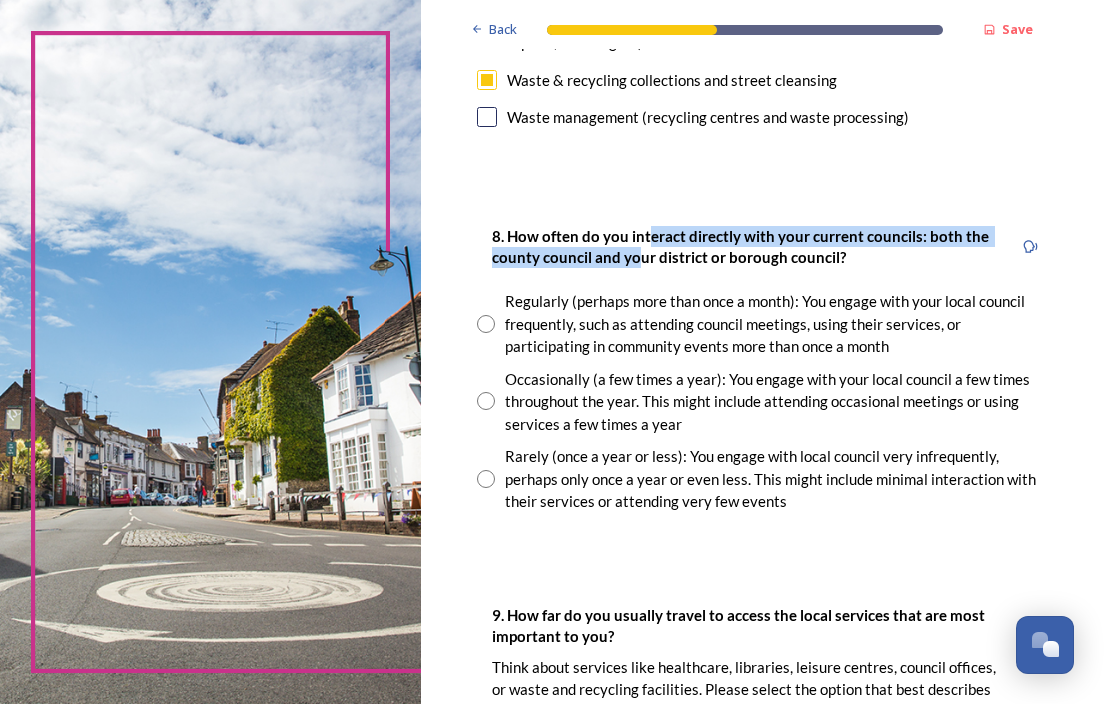 drag, startPoint x: 644, startPoint y: 239, endPoint x: 640, endPoint y: 259, distance: 20.396078 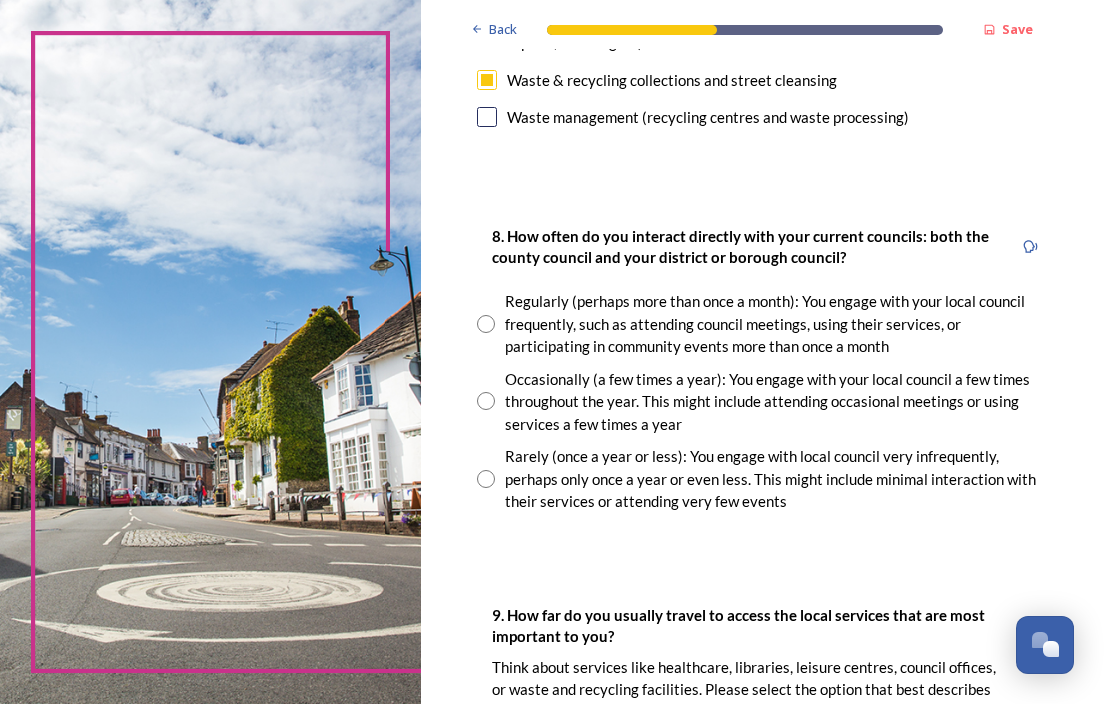 click on "Regularly (perhaps more than once a month): You engage with your local council frequently, such as attending council meetings, using their services, or participating in community events more than once a month" at bounding box center [776, 324] 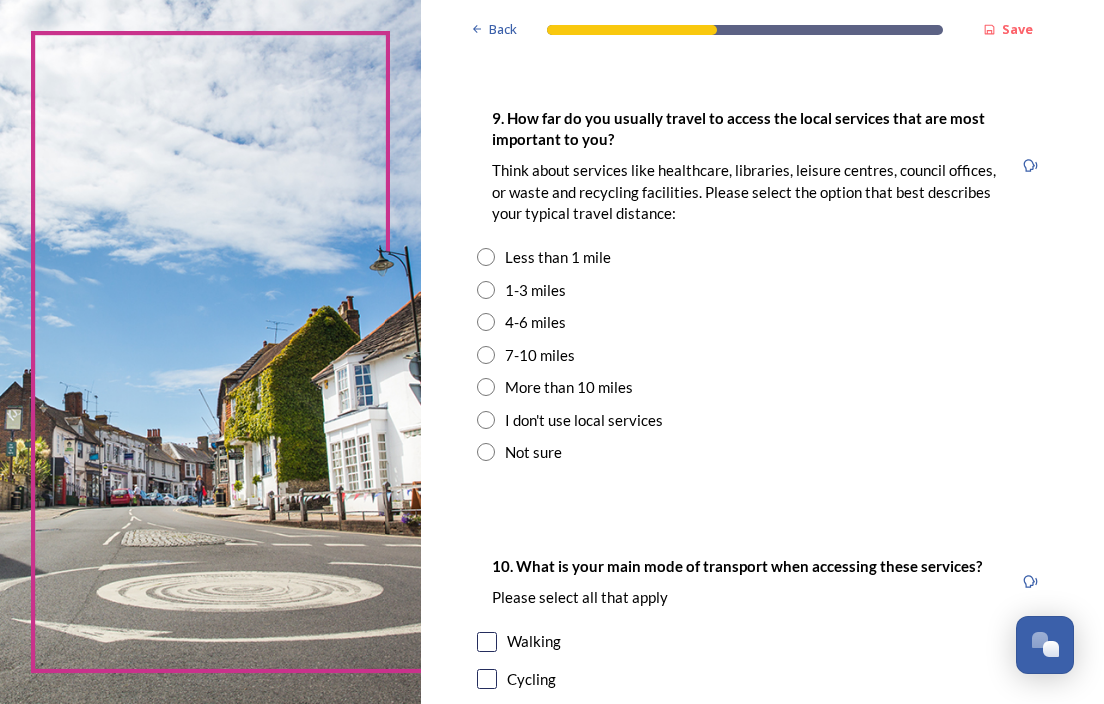 scroll, scrollTop: 1600, scrollLeft: 0, axis: vertical 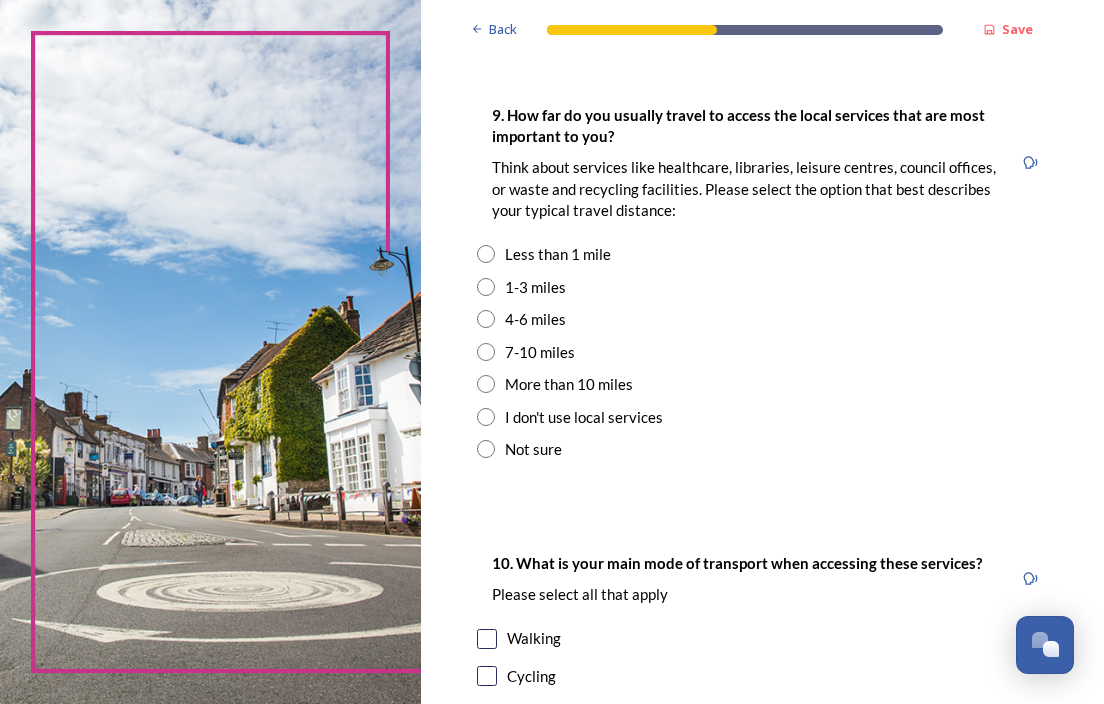 click on "Less than 1 mile" at bounding box center (558, 254) 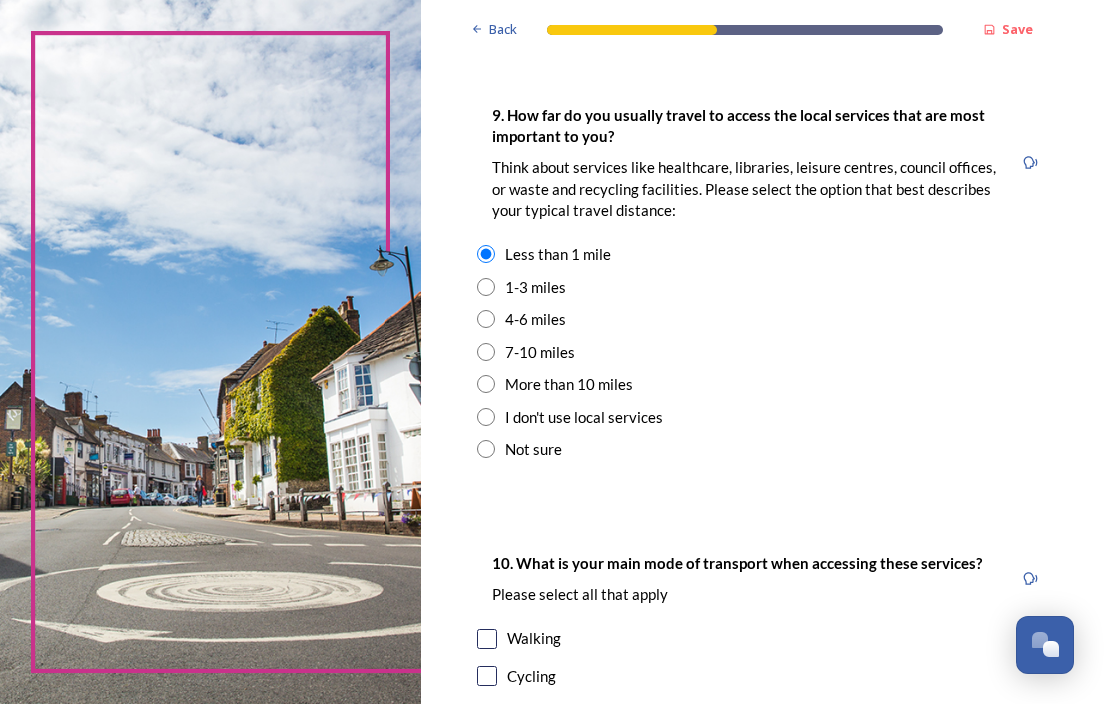 click on "Less than 1 mile" at bounding box center (558, 254) 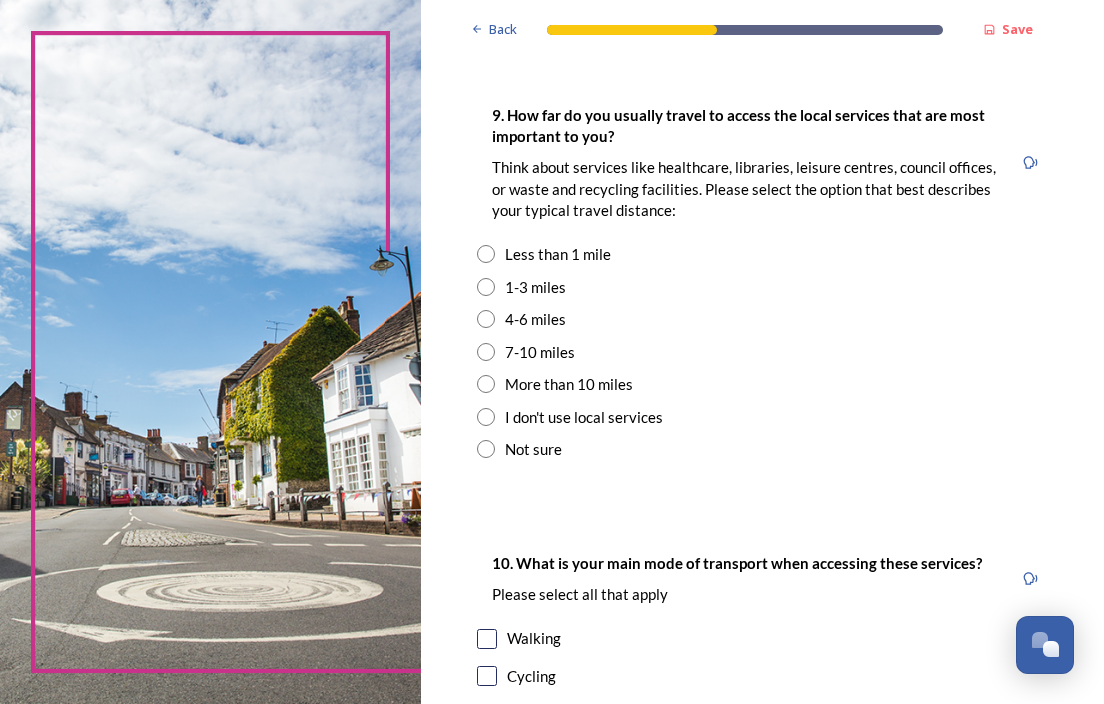 click on "Less than 1 mile" at bounding box center [558, 254] 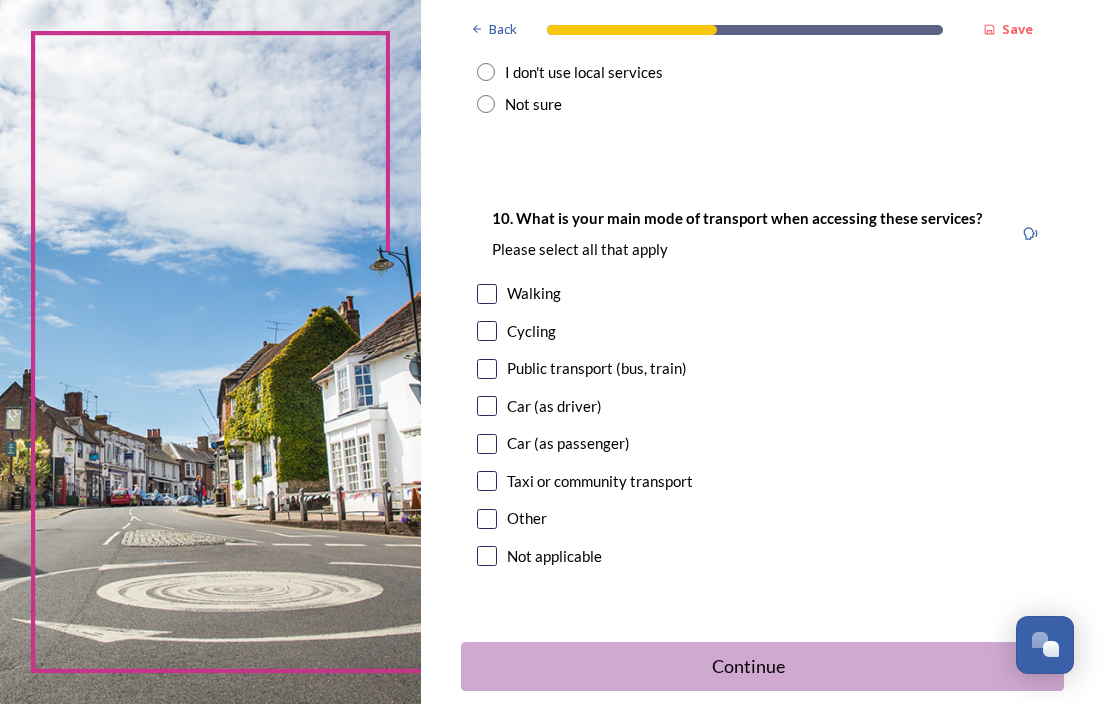 scroll, scrollTop: 2048, scrollLeft: 0, axis: vertical 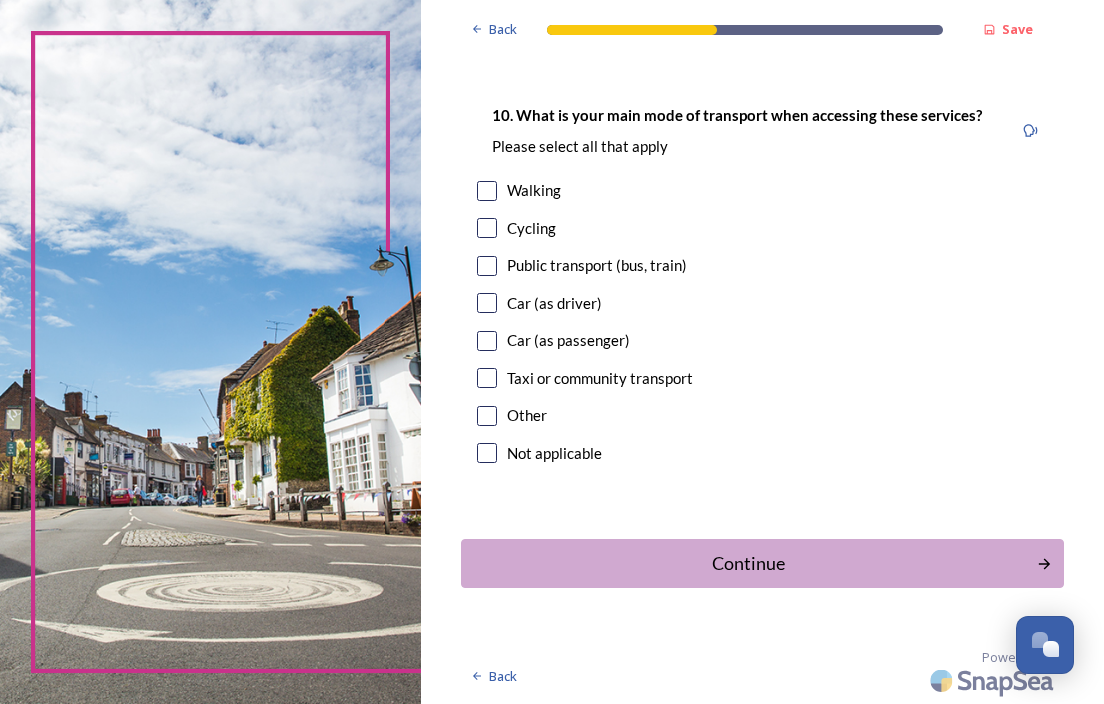 click on "Car (as driver)" at bounding box center [554, 303] 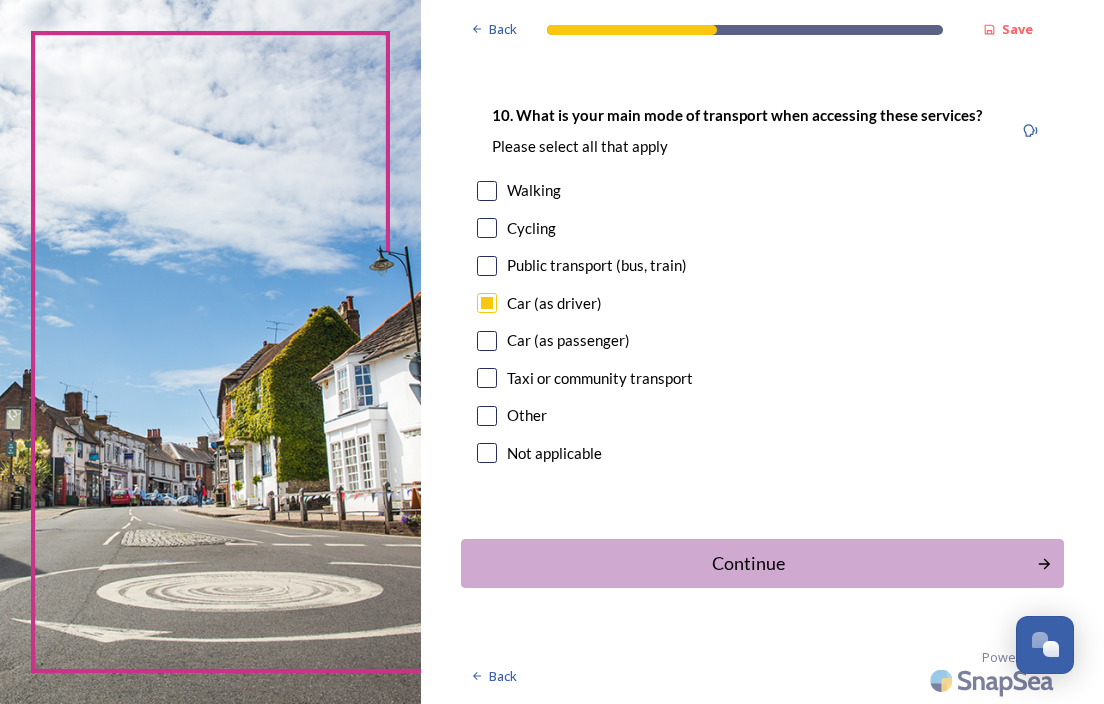 checkbox on "true" 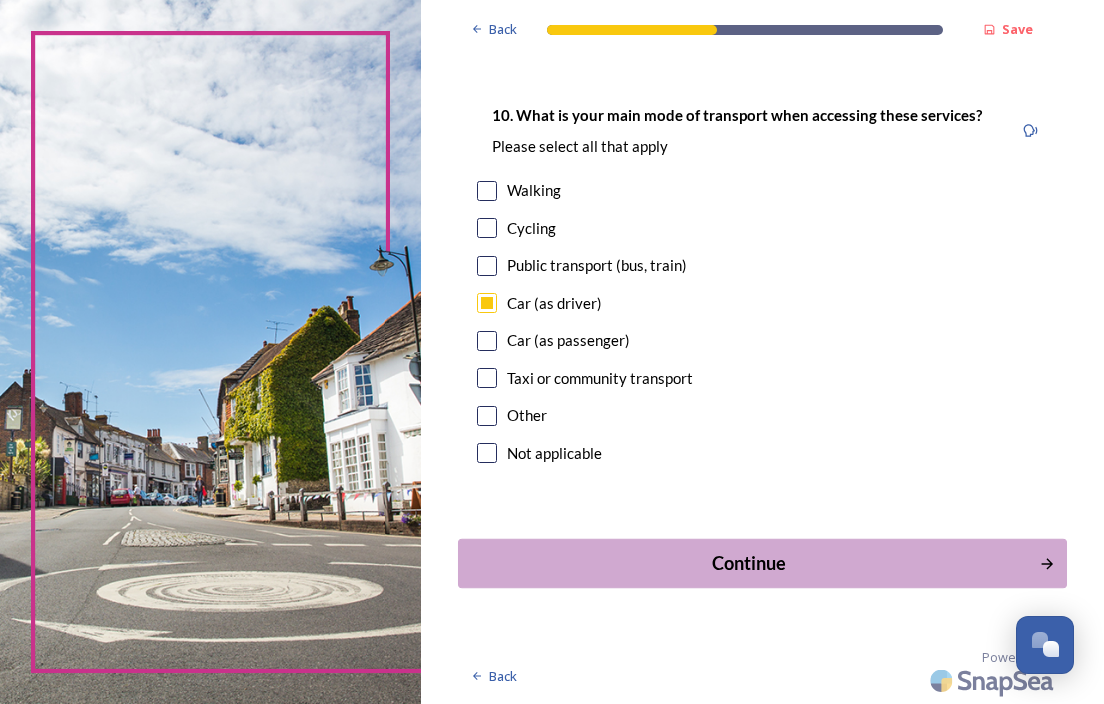 click on "Back Save Your local services 7. Council services will continue, no matter what the local government structure looks like.  ﻿﻿Which of the following council services matter most to you?  You can select up to five options. 0  choice(s) remaining Adult social care   Children's services (such as looked-after children, those with special educational needs or disability, fostering or adoption) Communities (such as public events, activities for young people or families) Council tax collections Economic development (such as support for local businesses, grant funding, supporting local attractions, tourism - encouraging visitors)  Education (such as school admissions, transport, special educational need provision)  Environmental health and licensing (food safety inspections, licences for businesses such as taxis and alcohol, getting rid of pests) Housing and homeless prevention Leisure, sports and cultural facilities (such as leisure centres, theatres, museums) Libraries Parks and green spaces Public safety" at bounding box center (762, -672) 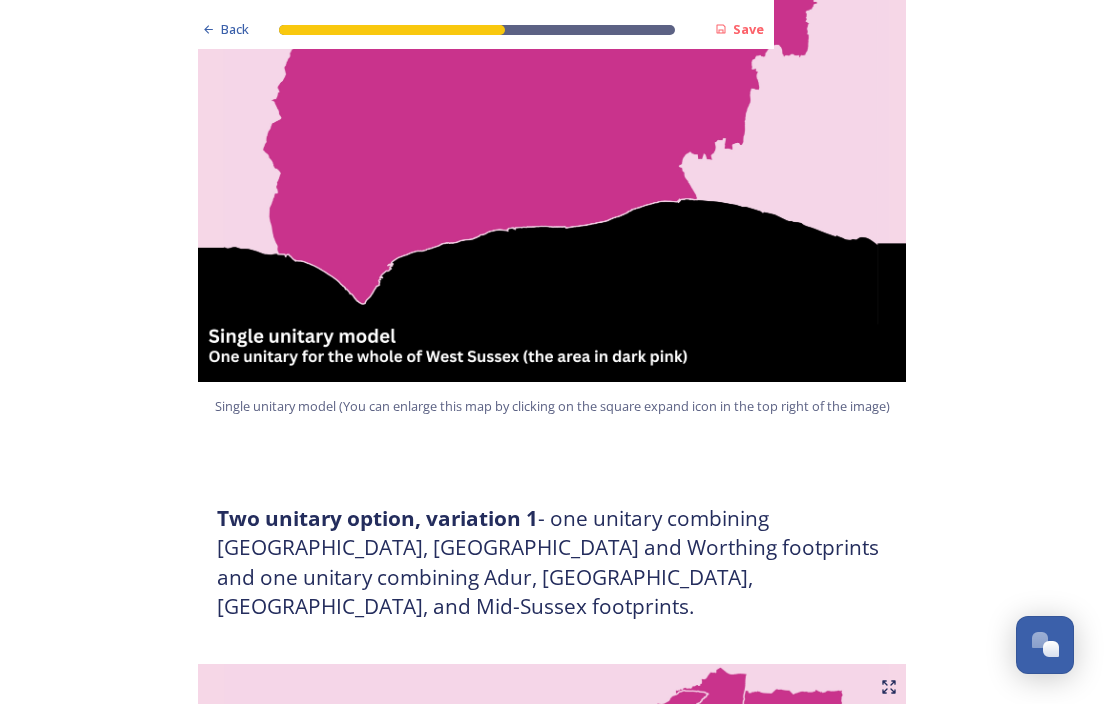 scroll, scrollTop: 1000, scrollLeft: 0, axis: vertical 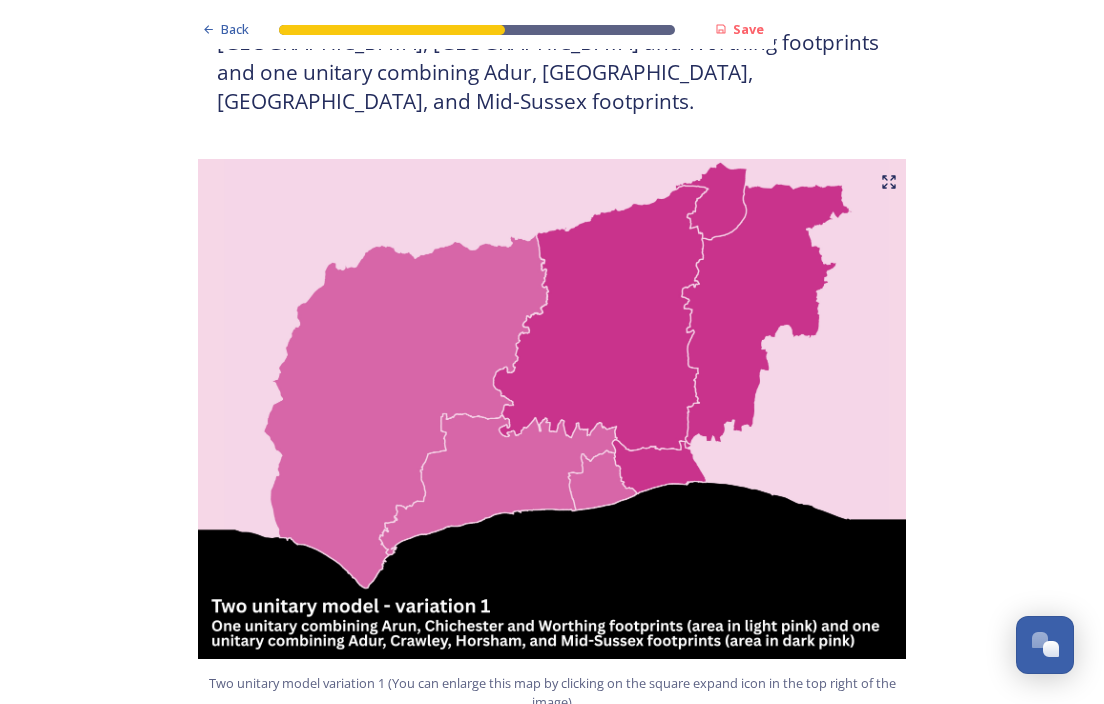 click at bounding box center [552, 409] 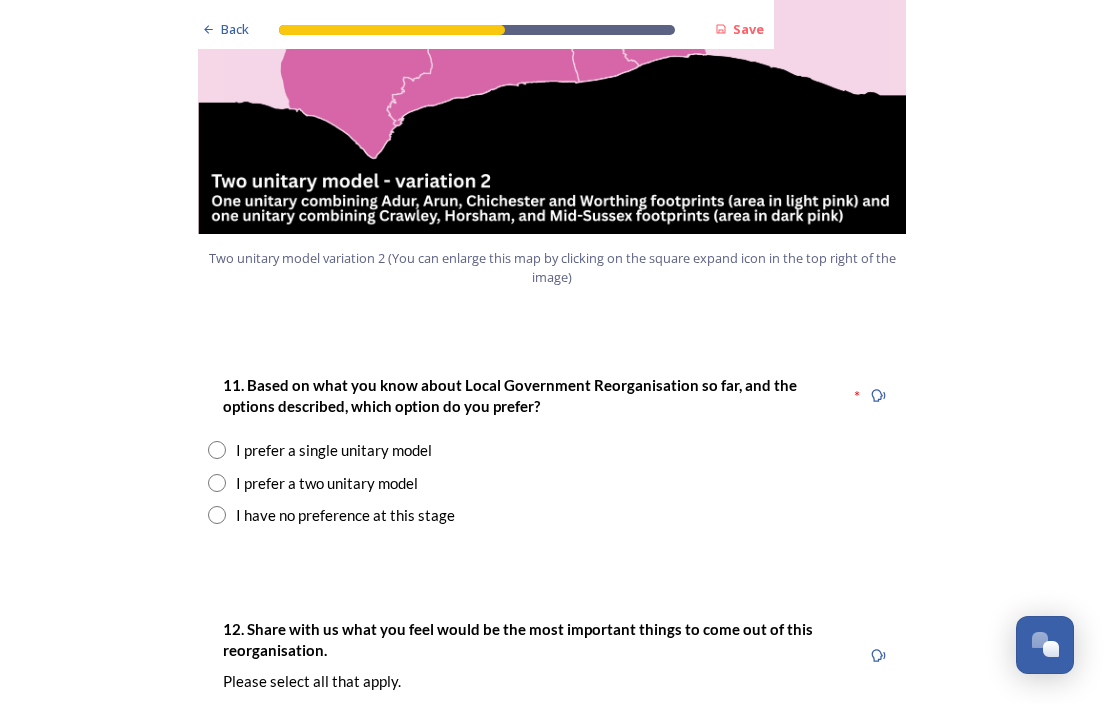 scroll, scrollTop: 2500, scrollLeft: 0, axis: vertical 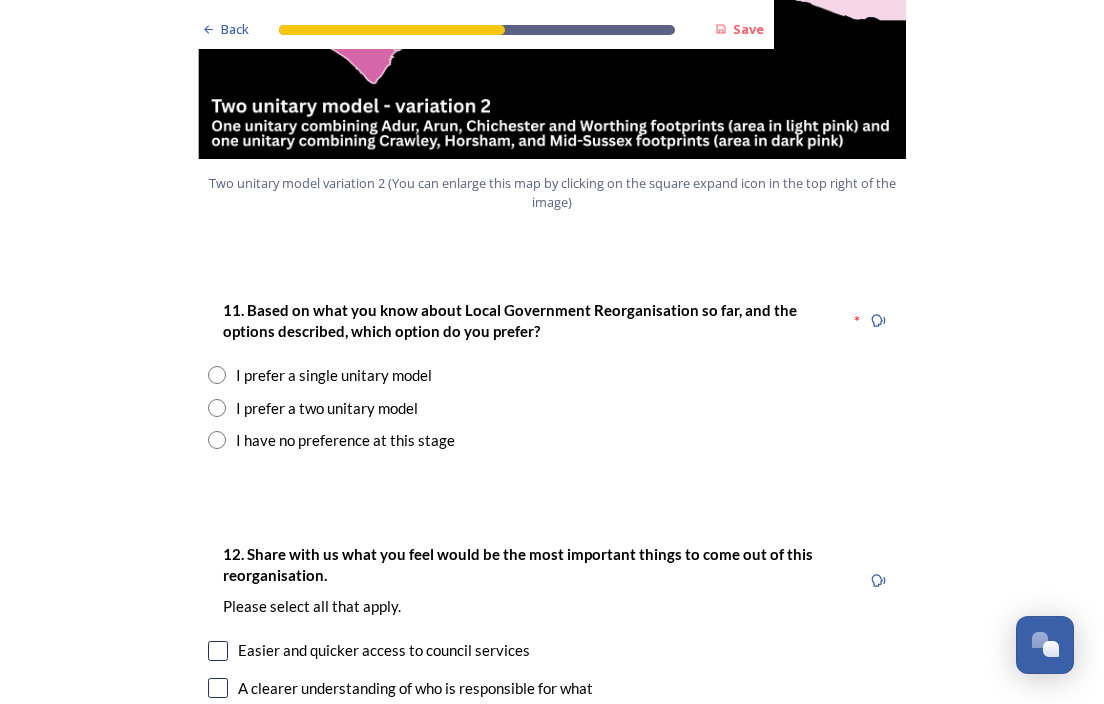click on "I prefer a two unitary model" at bounding box center [327, 408] 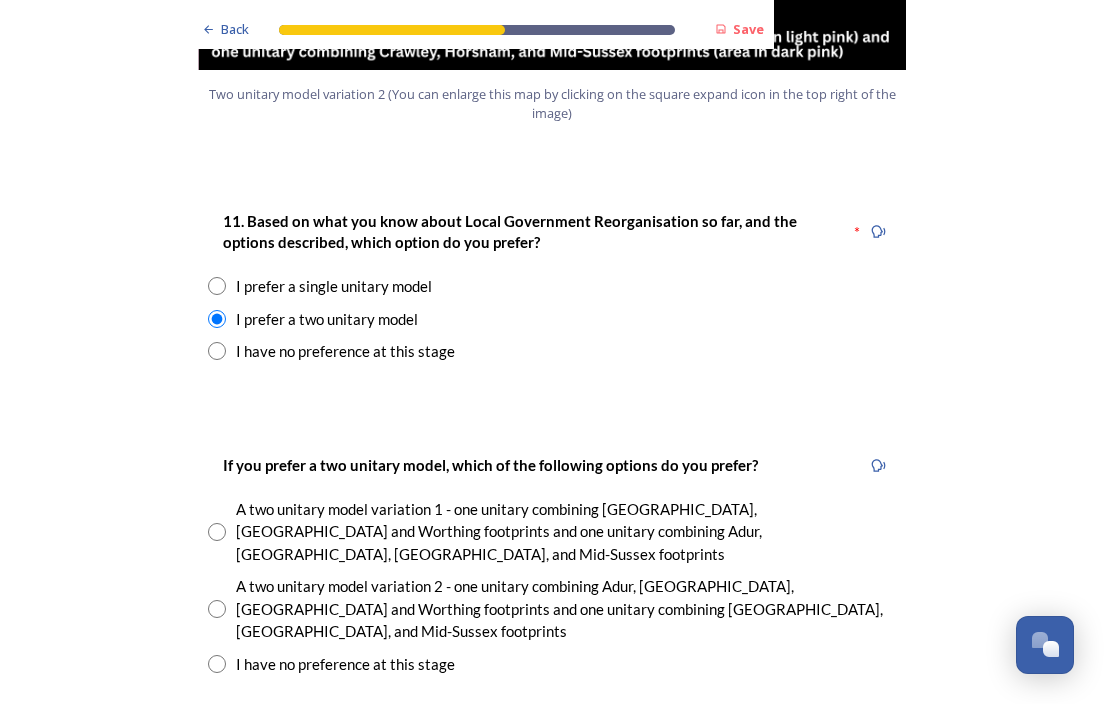 scroll, scrollTop: 2900, scrollLeft: 0, axis: vertical 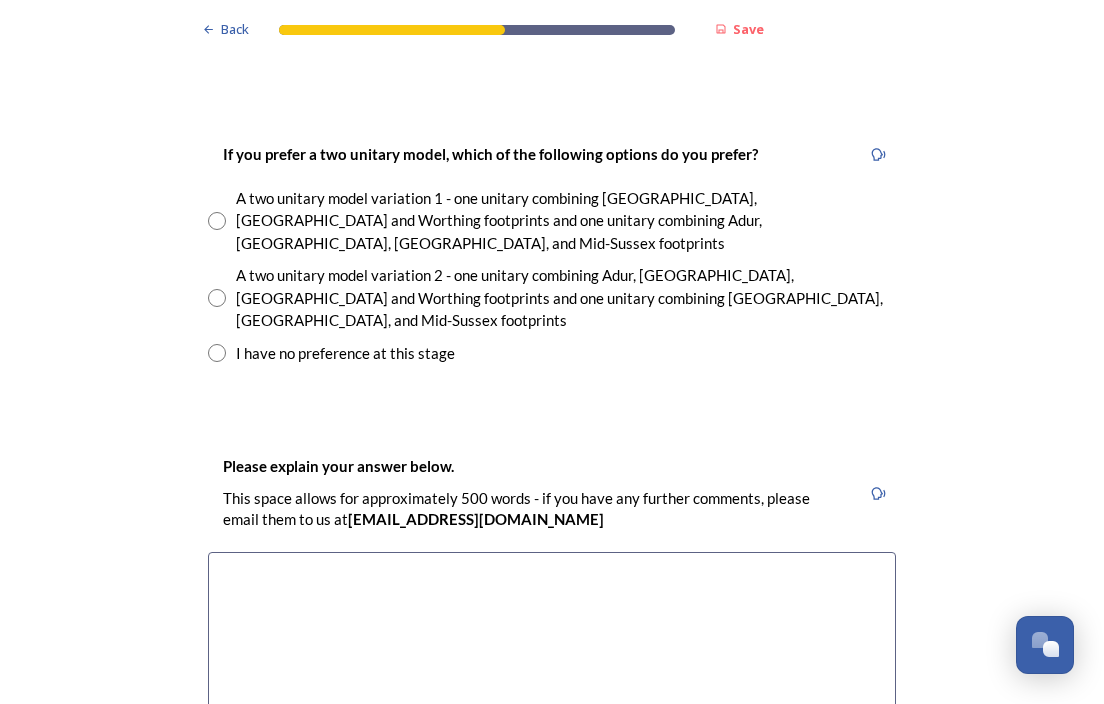 click on "A two unitary model variation 1 - one unitary combining Arun, Chichester and Worthing footprints and one unitary combining Adur, Crawley, Horsham, and Mid-Sussex footprints" at bounding box center [566, 221] 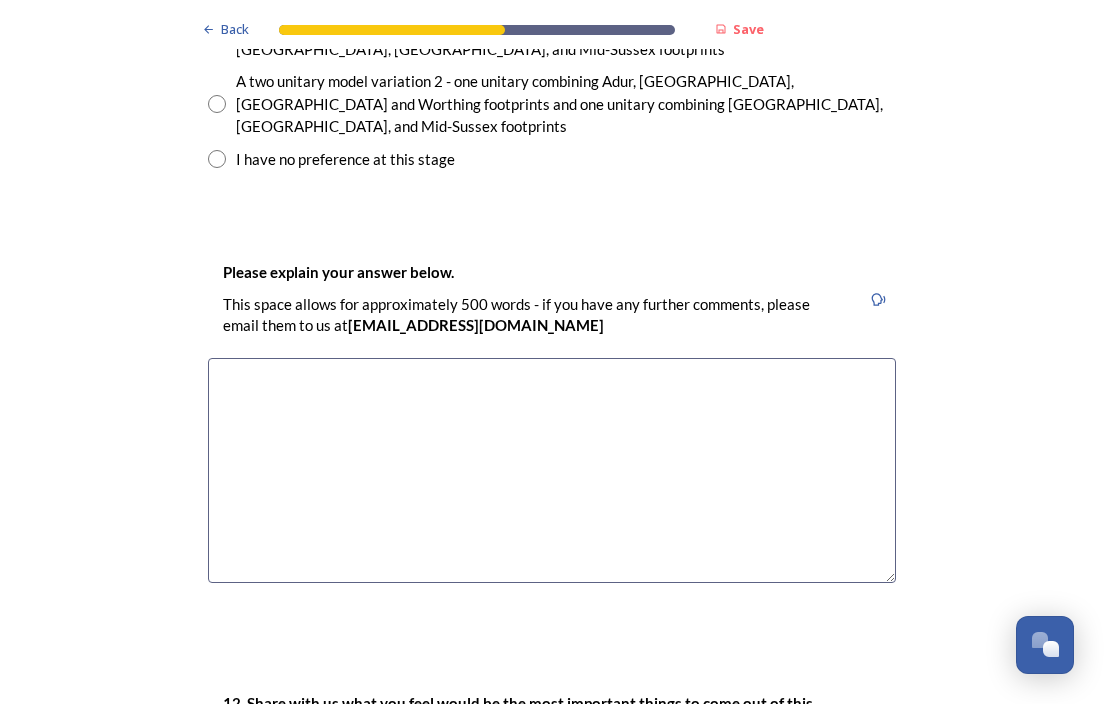scroll, scrollTop: 3100, scrollLeft: 0, axis: vertical 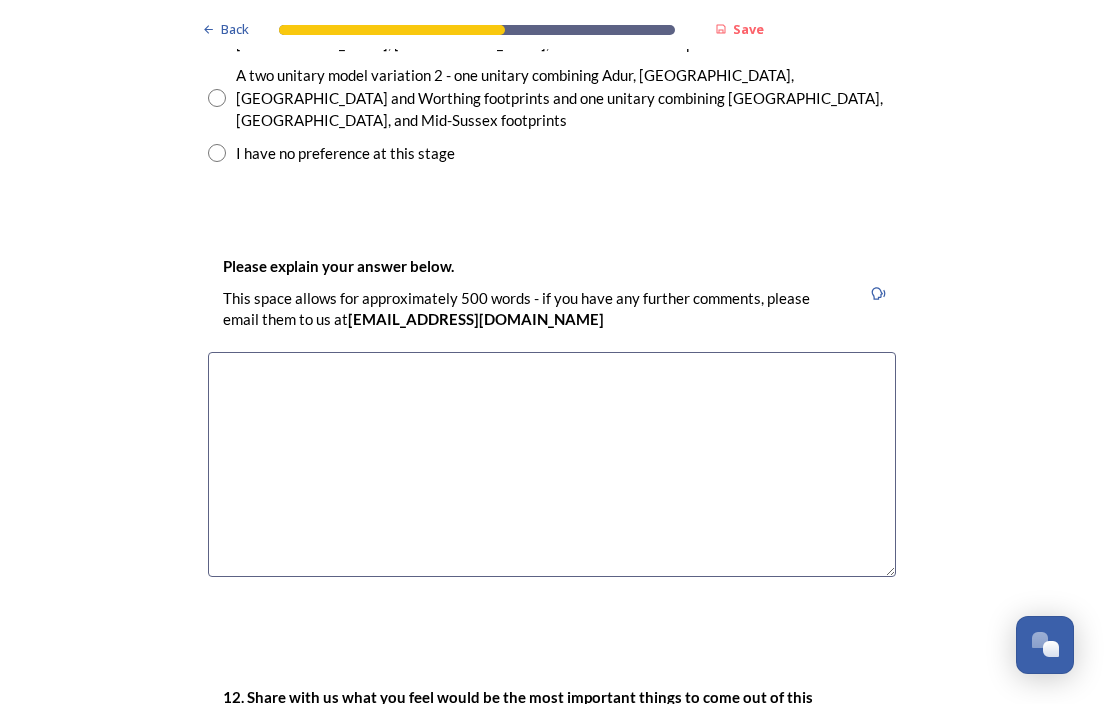 click at bounding box center [552, 464] 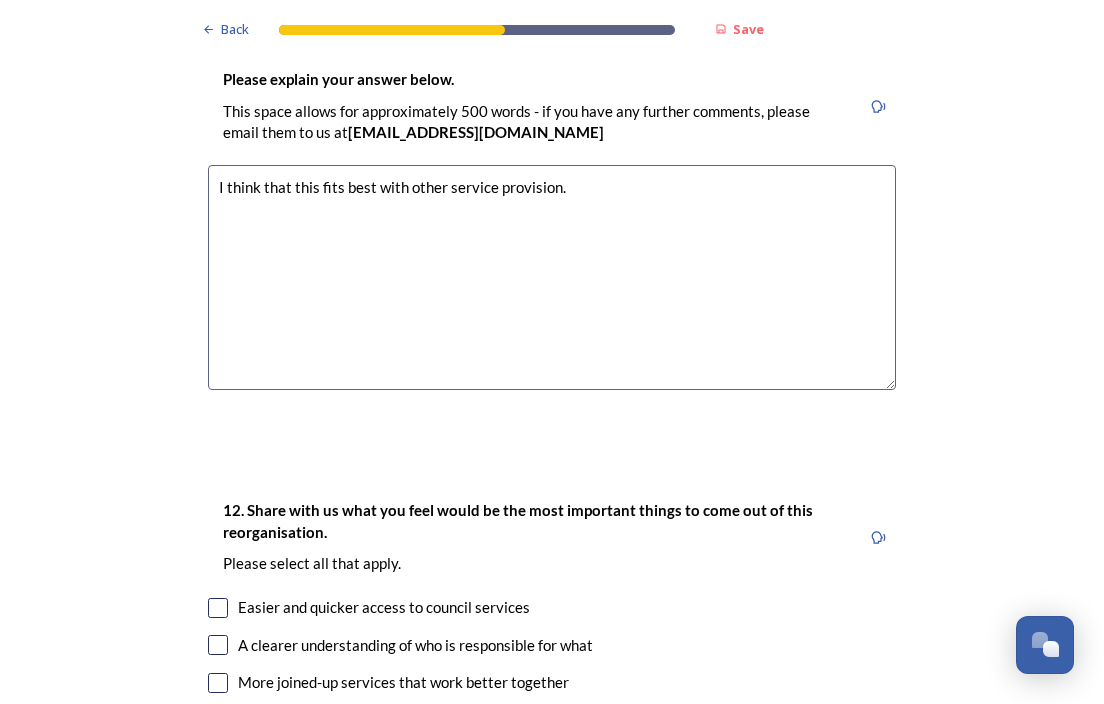 scroll, scrollTop: 3500, scrollLeft: 0, axis: vertical 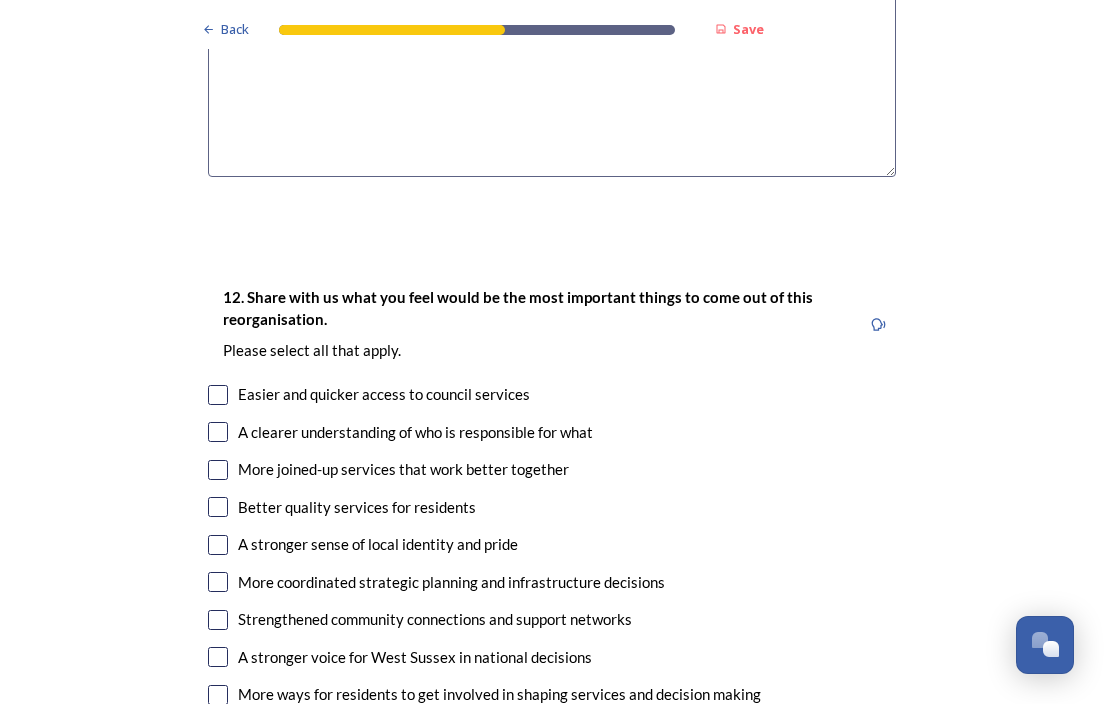 type on "I think that this fits best with other service provision." 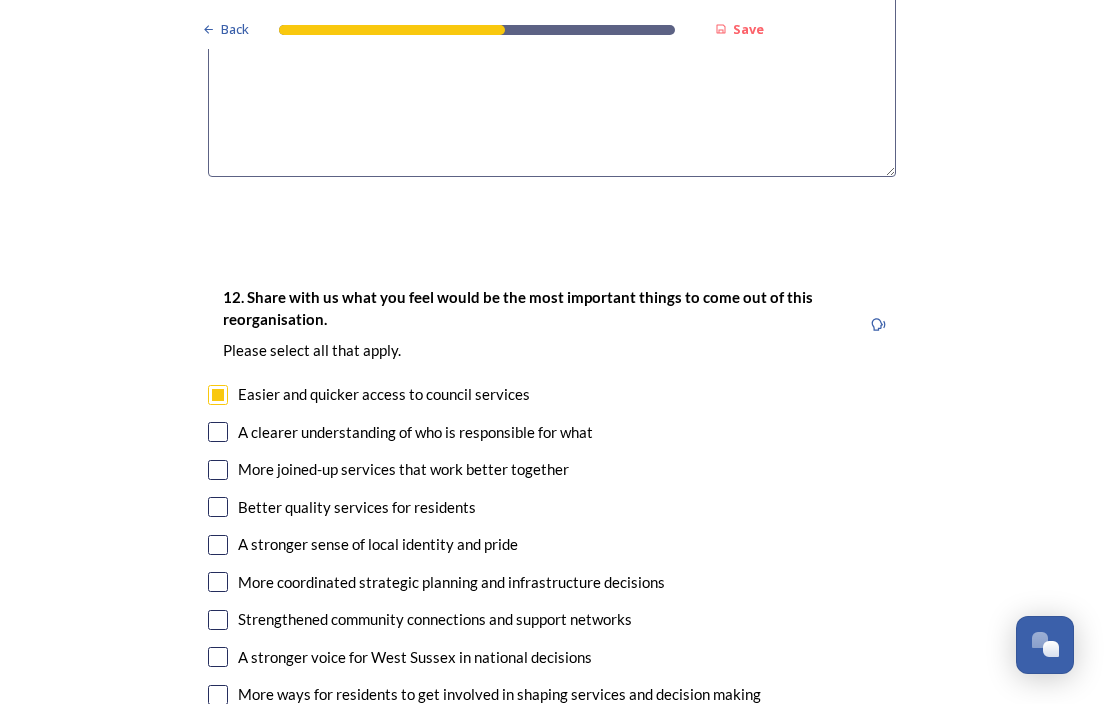 click at bounding box center (218, 470) 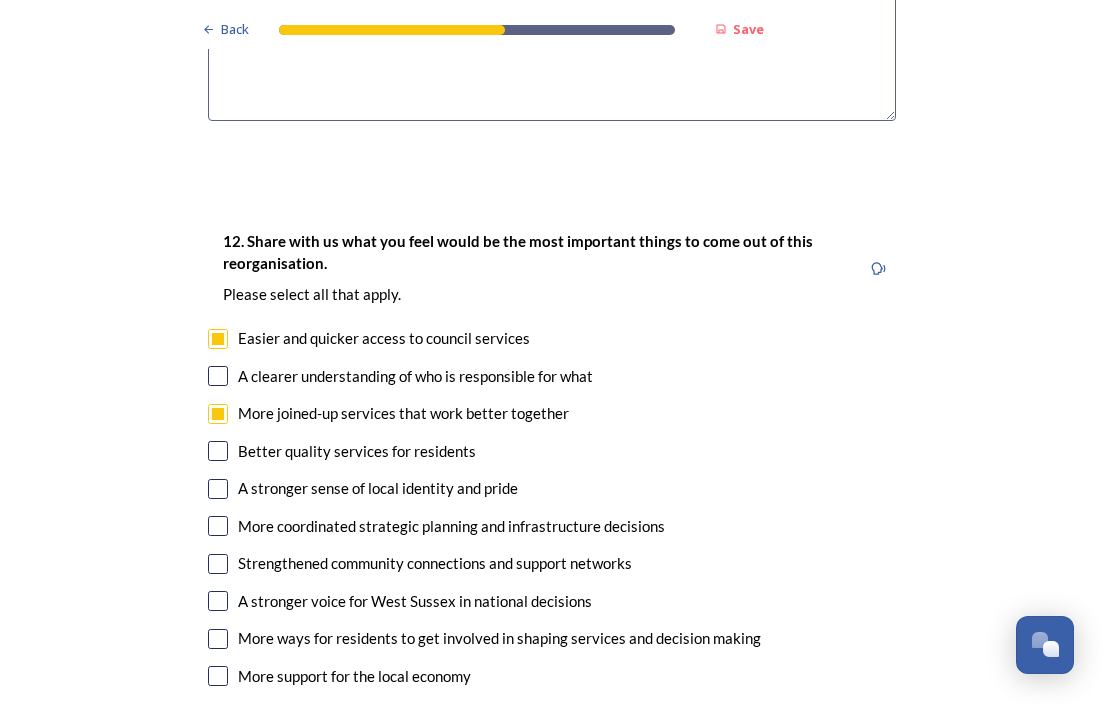 scroll, scrollTop: 3600, scrollLeft: 0, axis: vertical 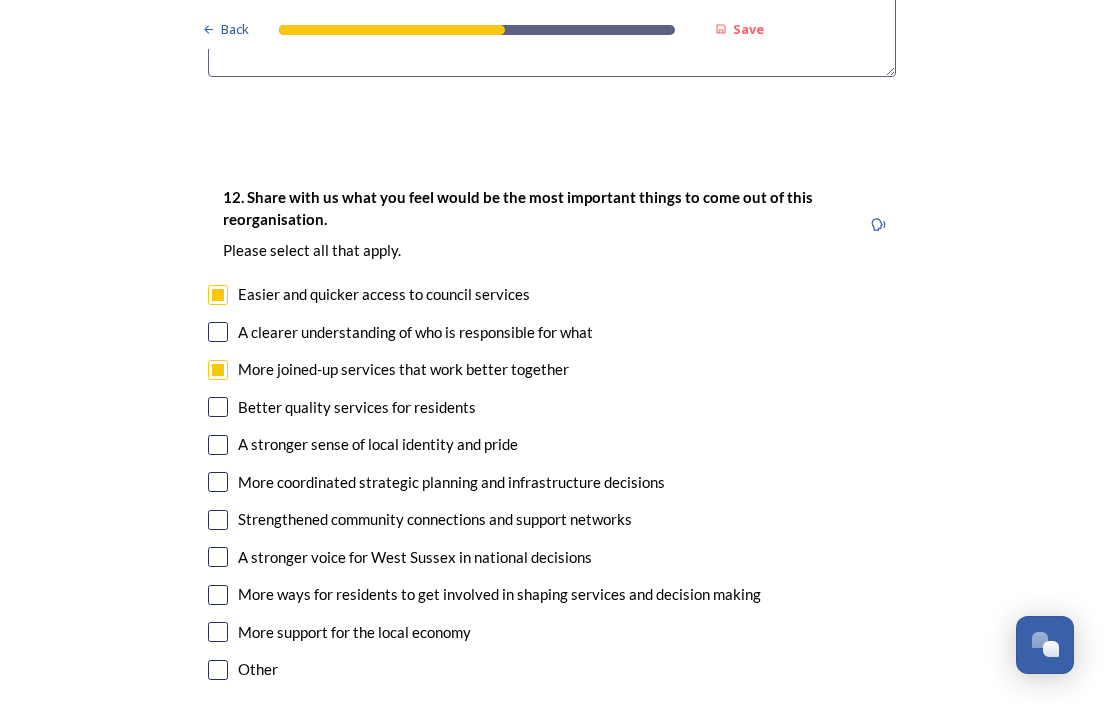 click at bounding box center (218, 407) 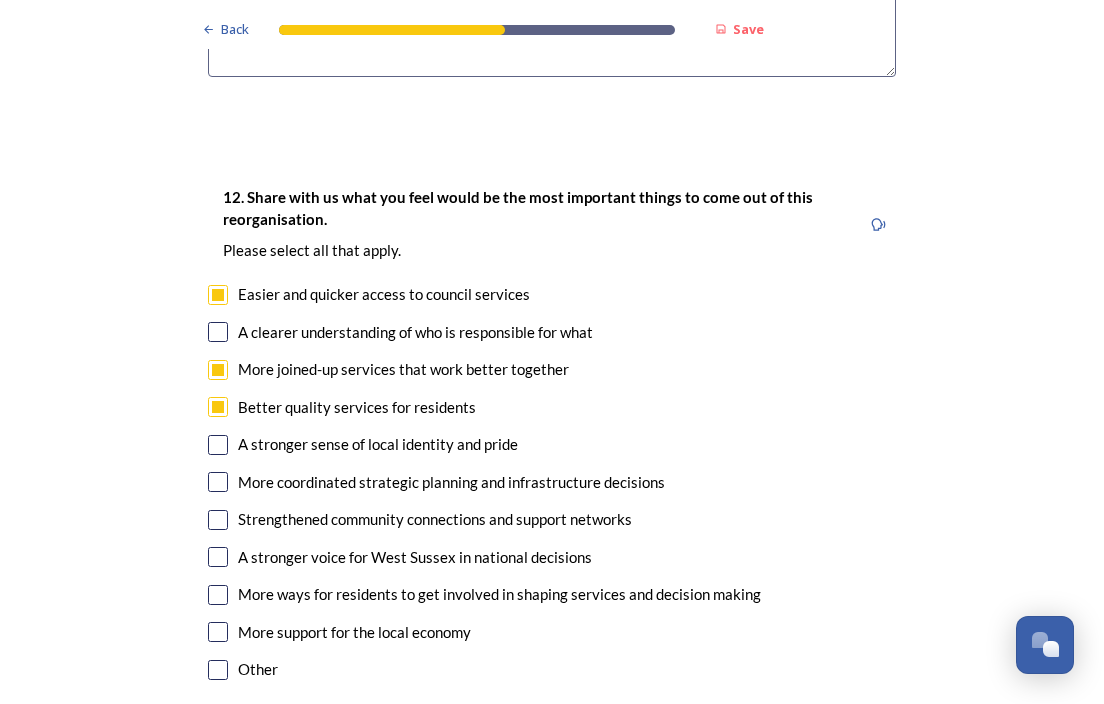 click on "12. Share with us what you feel would be the most important things to come out of this reorganisation. Please select all that apply. Easier and quicker access to council services A clearer understanding of who is responsible for what More joined-up services that work better together Better quality services for residents A stronger sense of local identity and pride More coordinated strategic planning and infrastructure decisions  Strengthened community connections and support networks A stronger voice for West Sussex in national decisions More ways for residents to get involved in shaping services and decision making More support for the local economy Other" at bounding box center [552, 435] 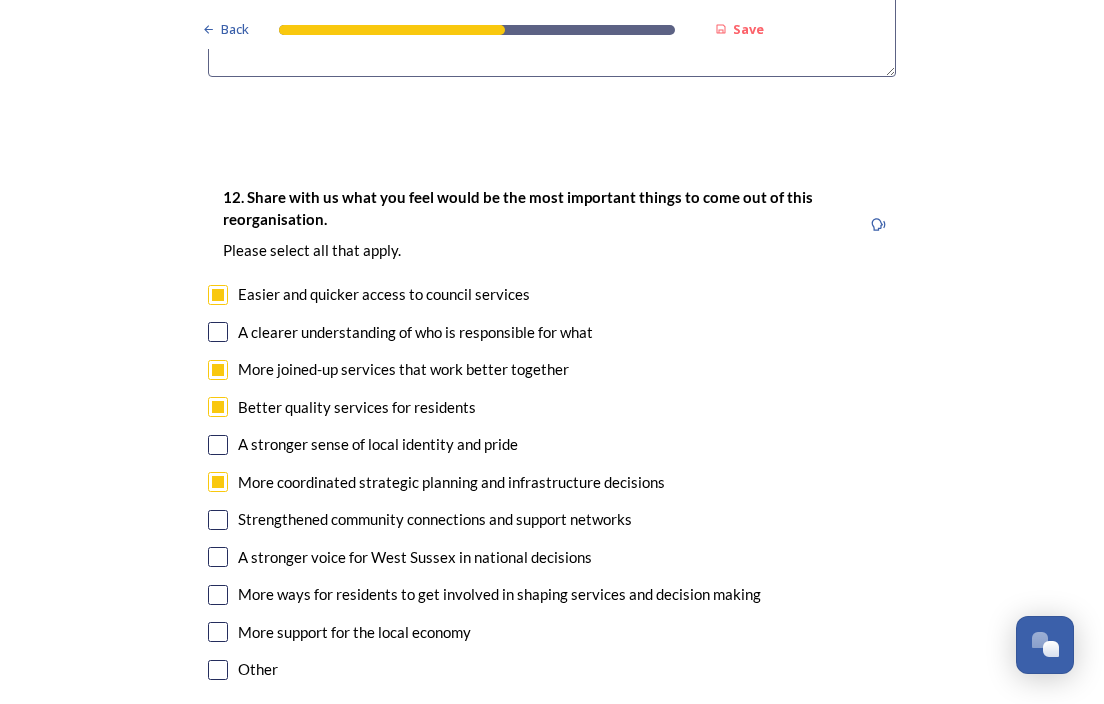 click at bounding box center [218, 595] 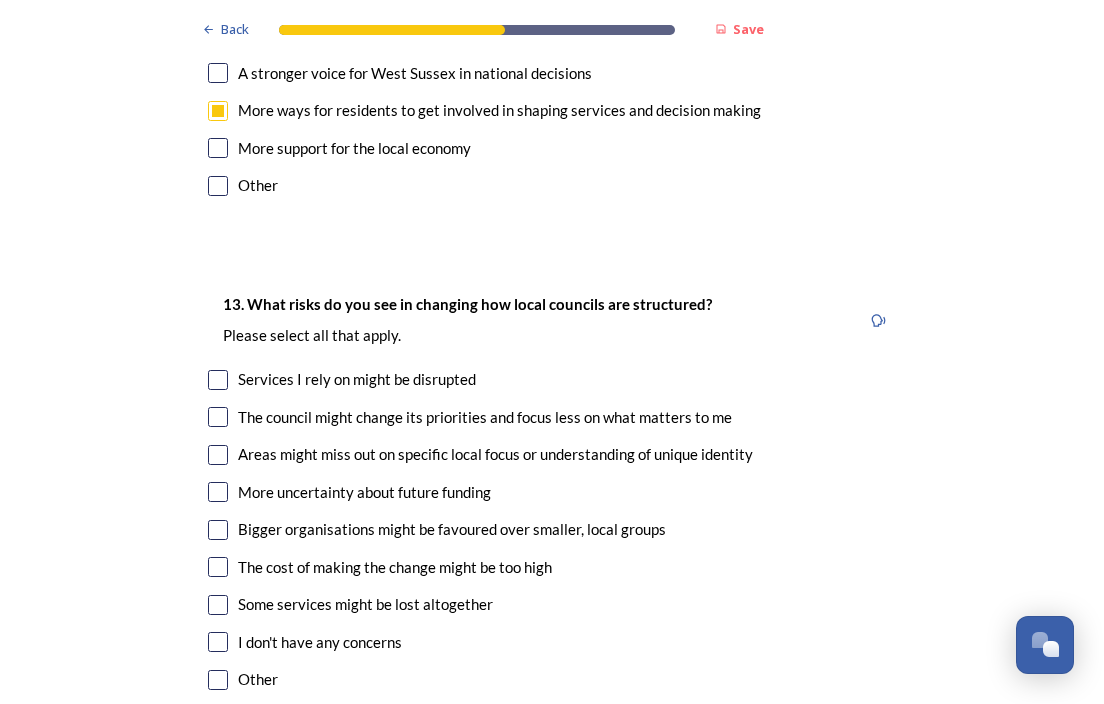 scroll, scrollTop: 4000, scrollLeft: 0, axis: vertical 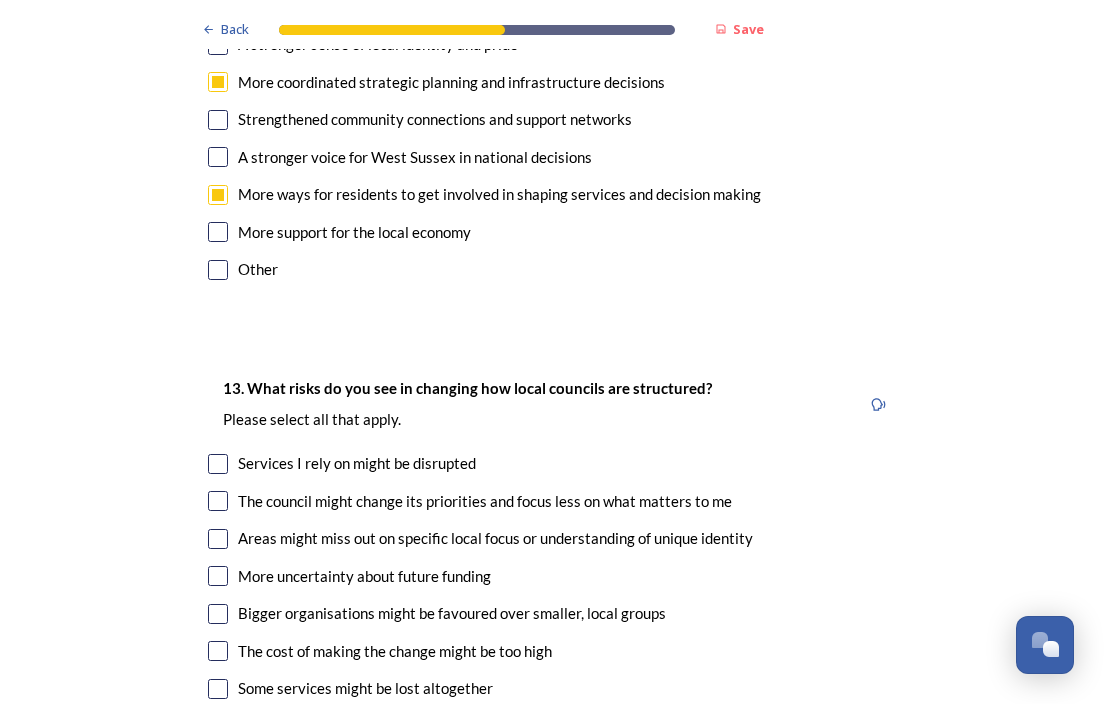 click at bounding box center (218, 576) 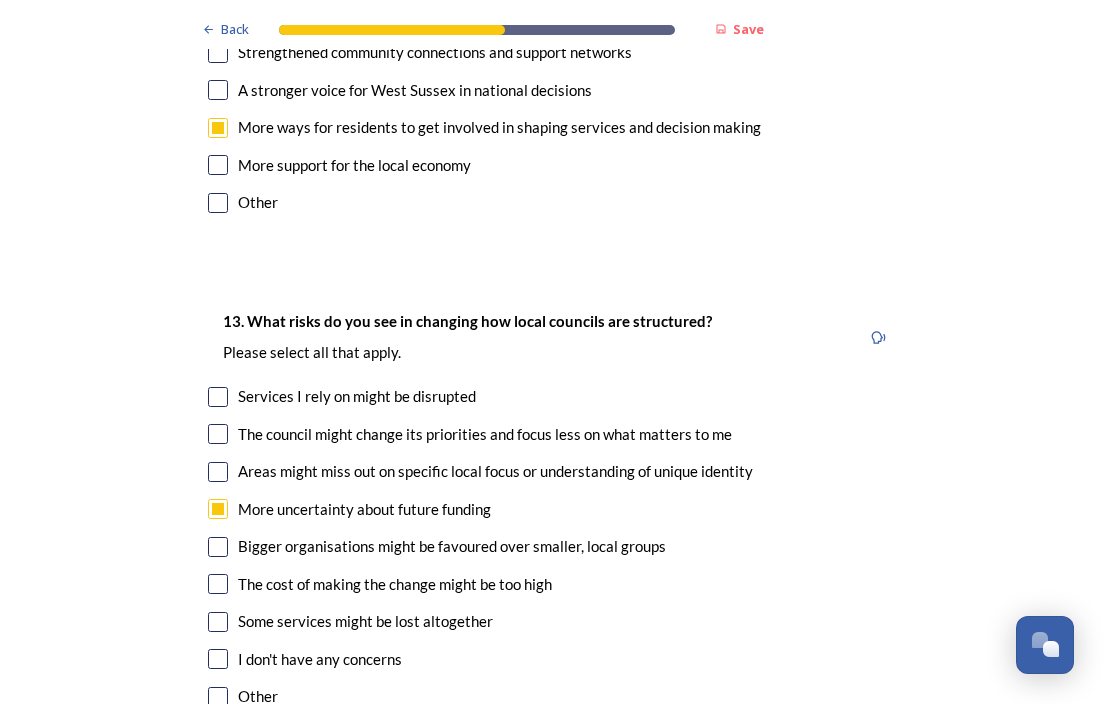 scroll, scrollTop: 4200, scrollLeft: 0, axis: vertical 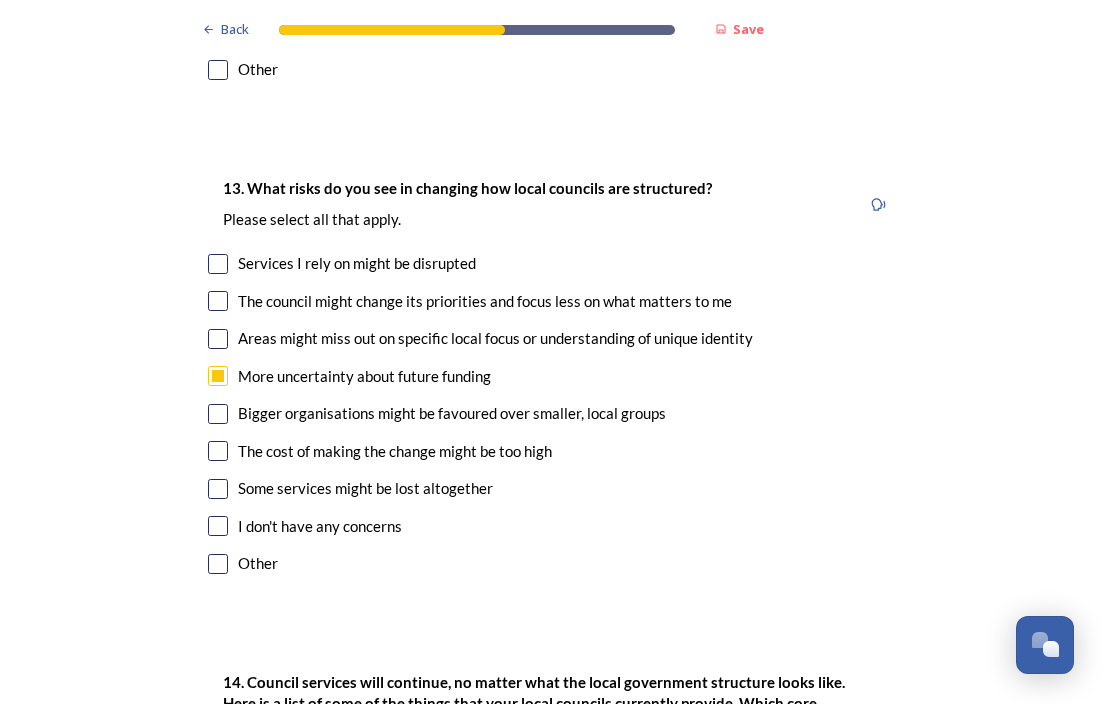 click at bounding box center (218, 489) 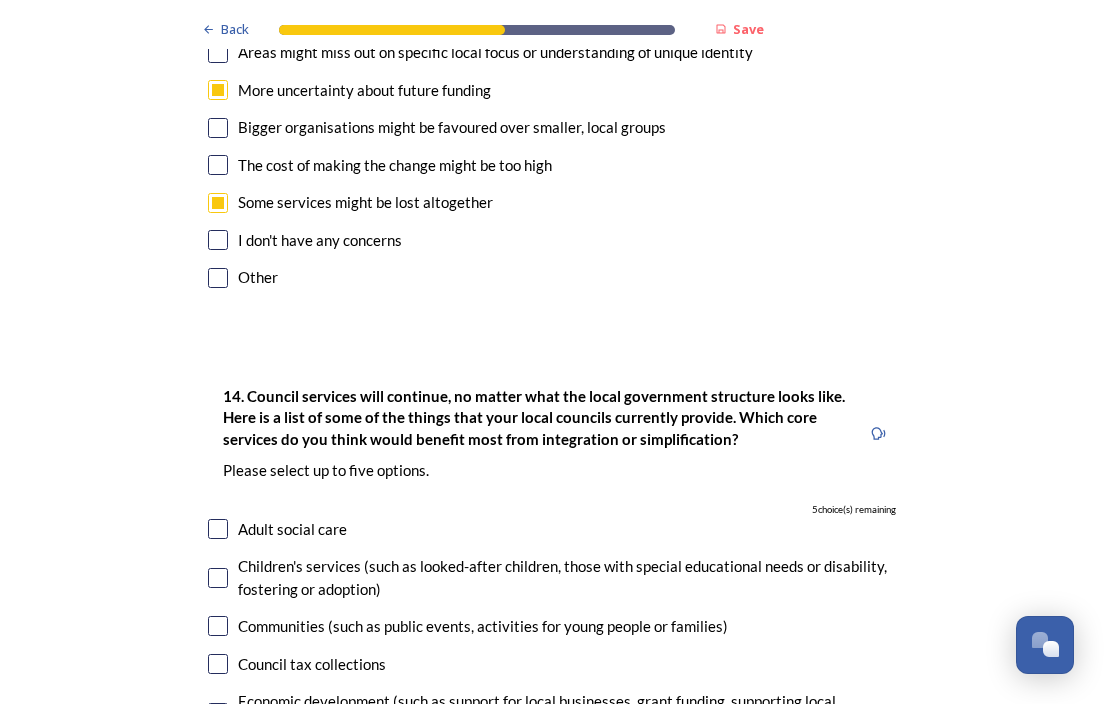 scroll, scrollTop: 4500, scrollLeft: 0, axis: vertical 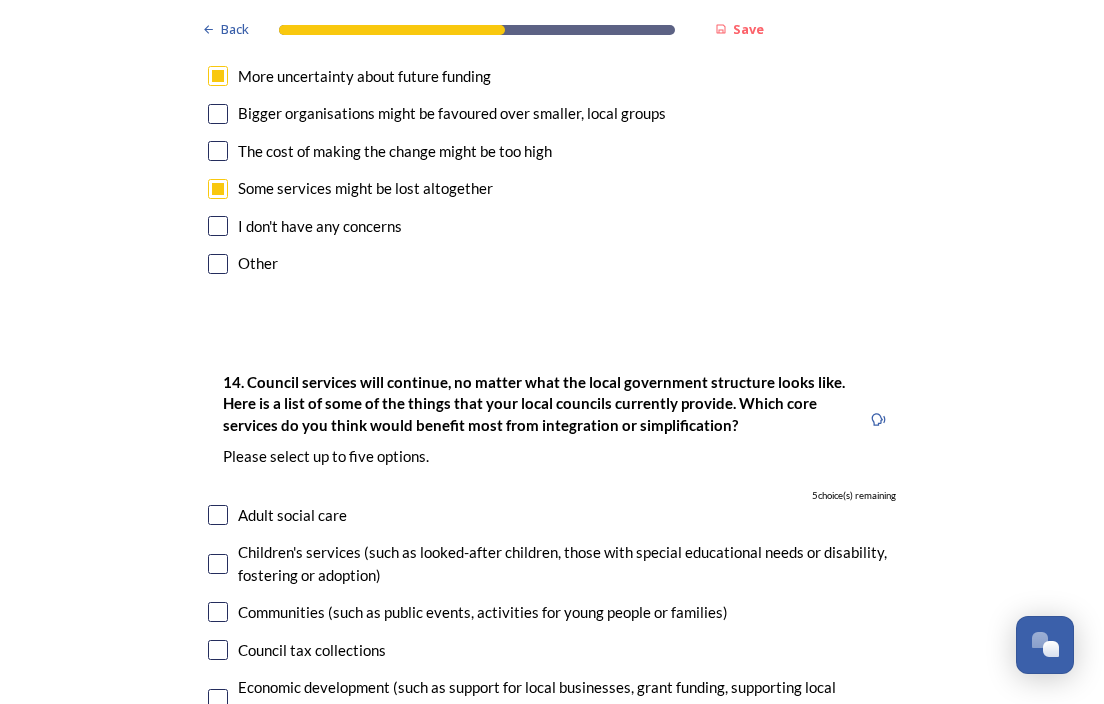 click at bounding box center [218, 515] 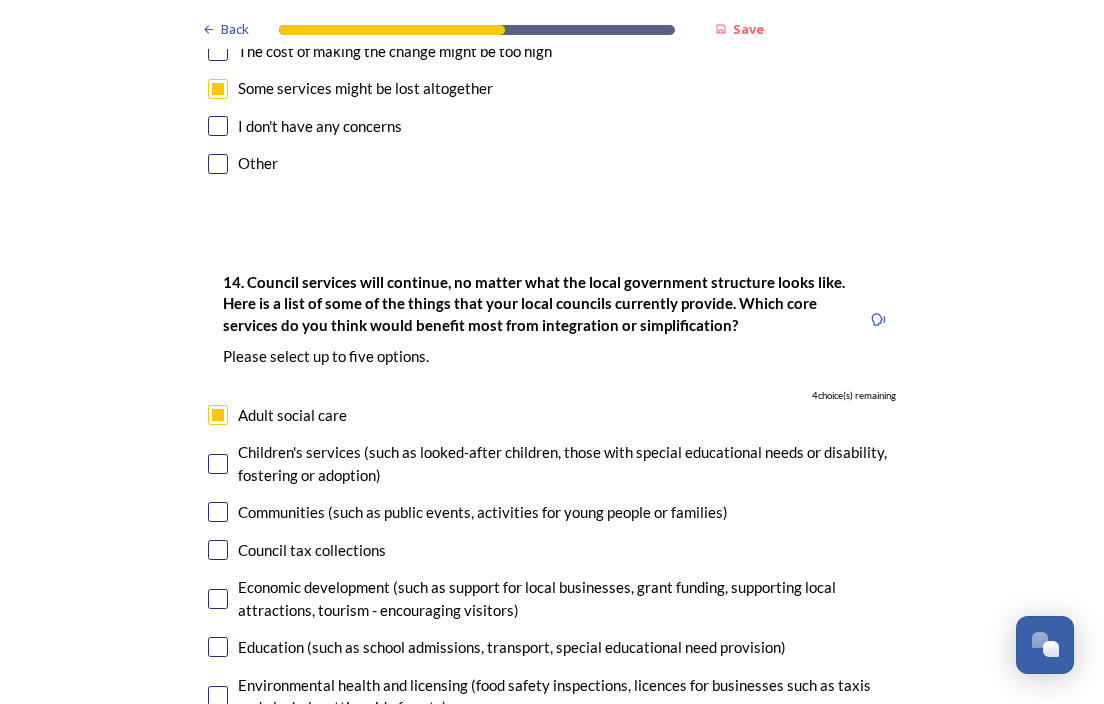 scroll, scrollTop: 4800, scrollLeft: 0, axis: vertical 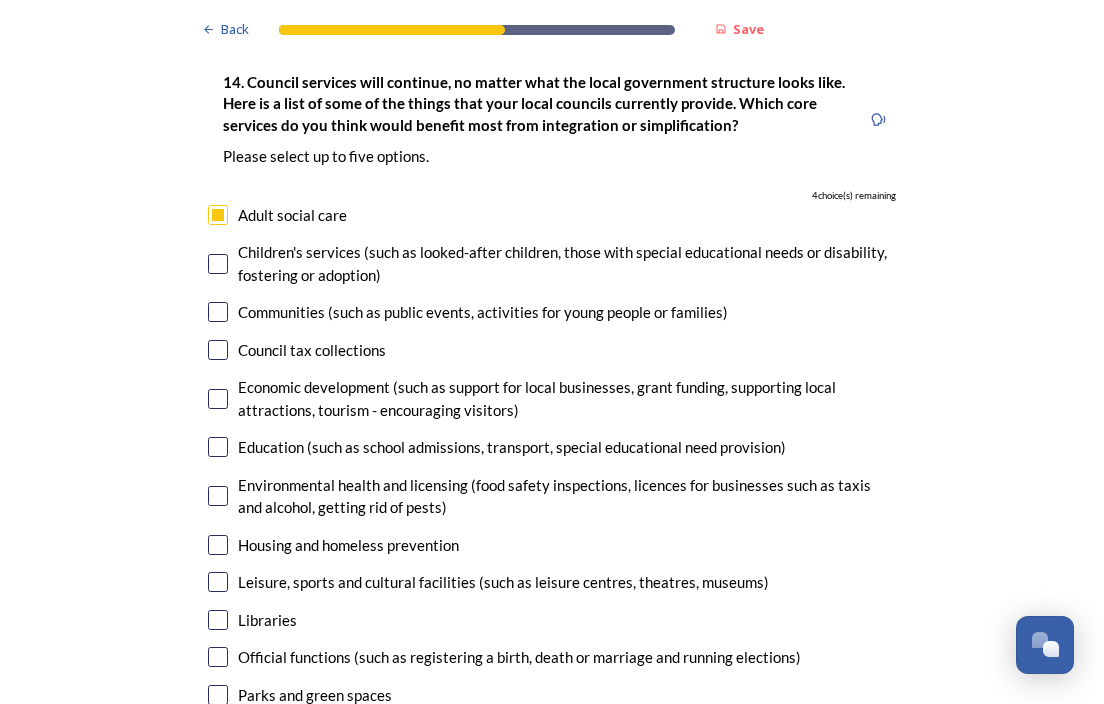 click at bounding box center [218, 545] 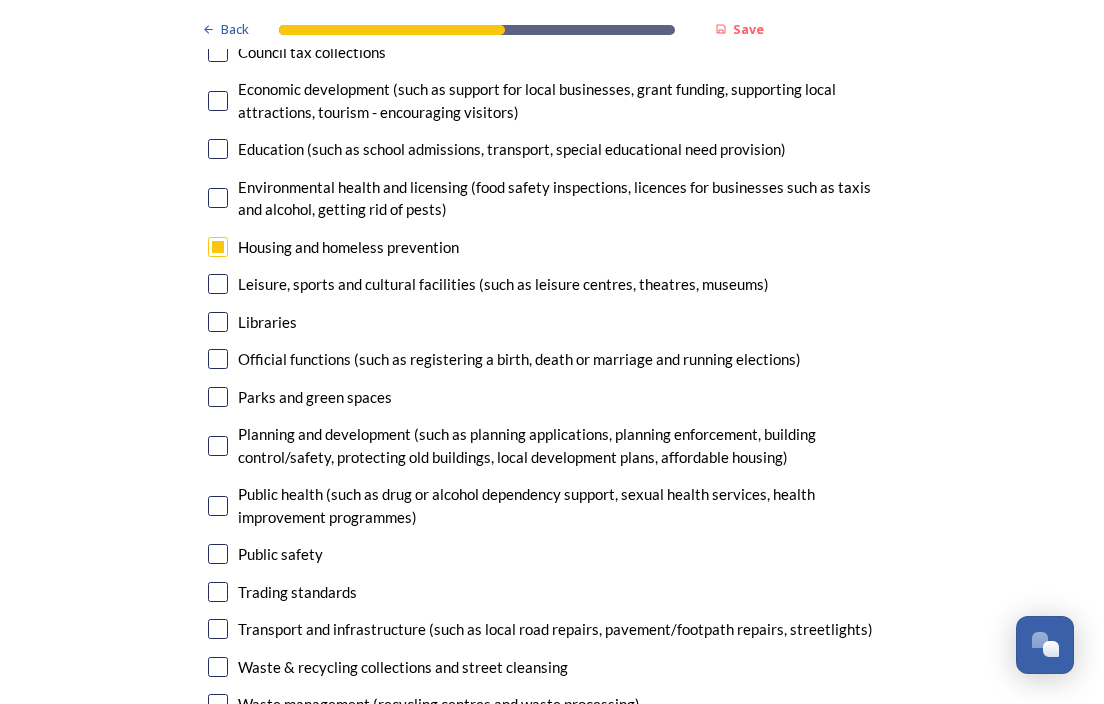scroll, scrollTop: 5100, scrollLeft: 0, axis: vertical 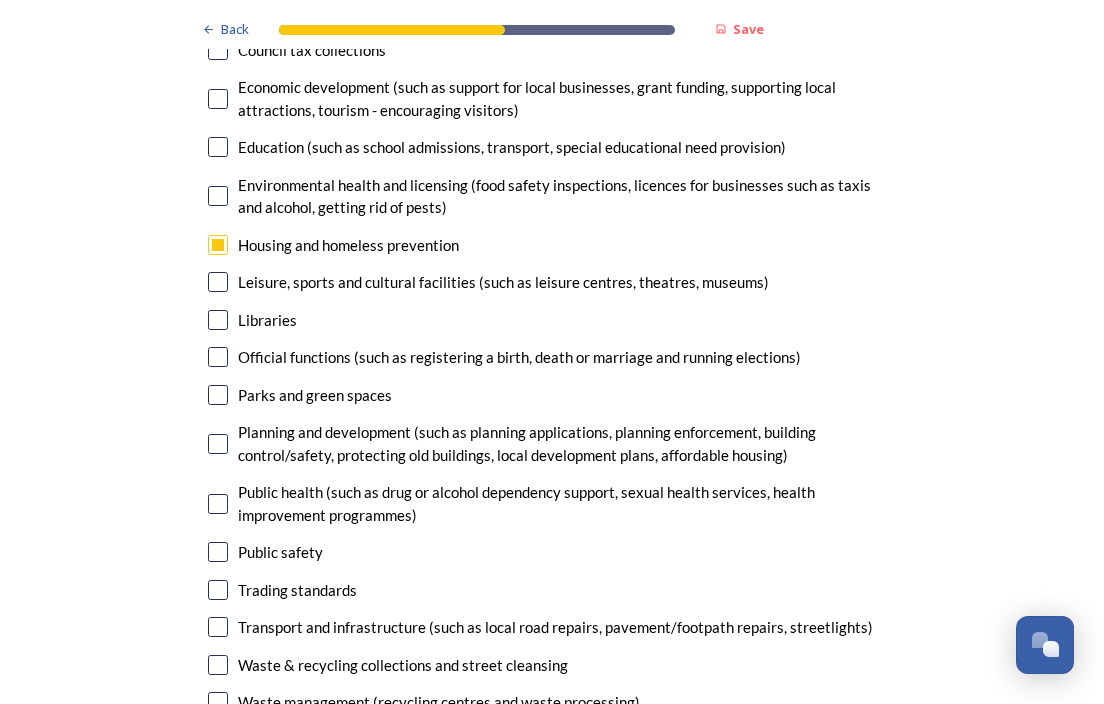 click at bounding box center (218, 444) 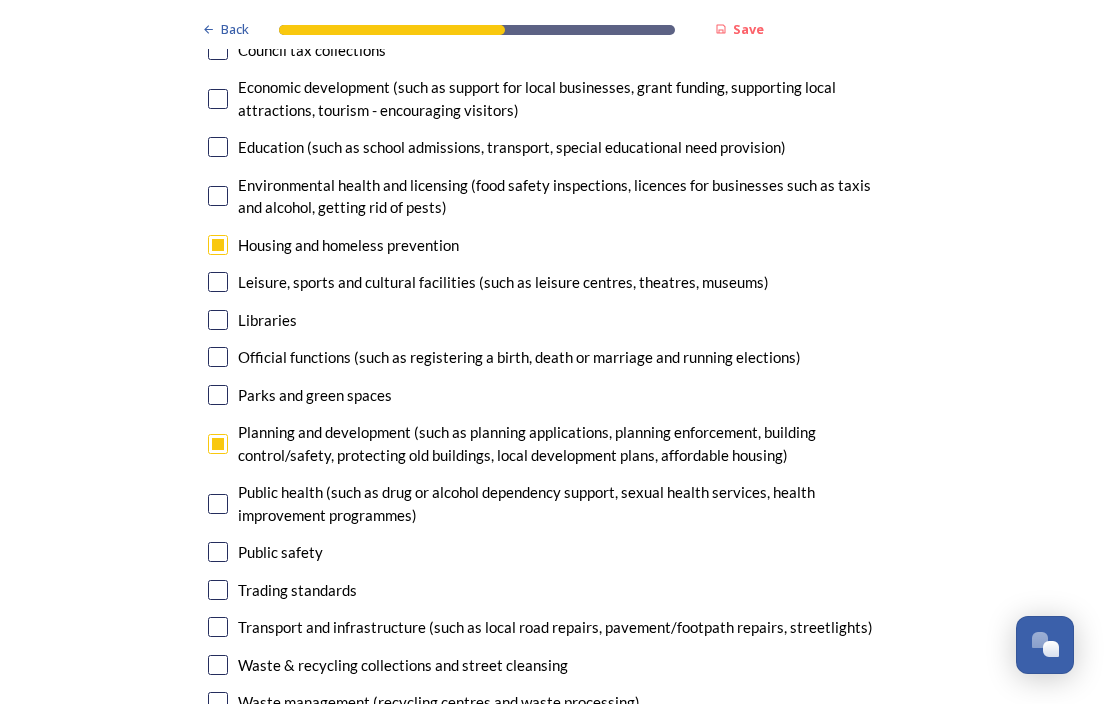 click at bounding box center [218, 395] 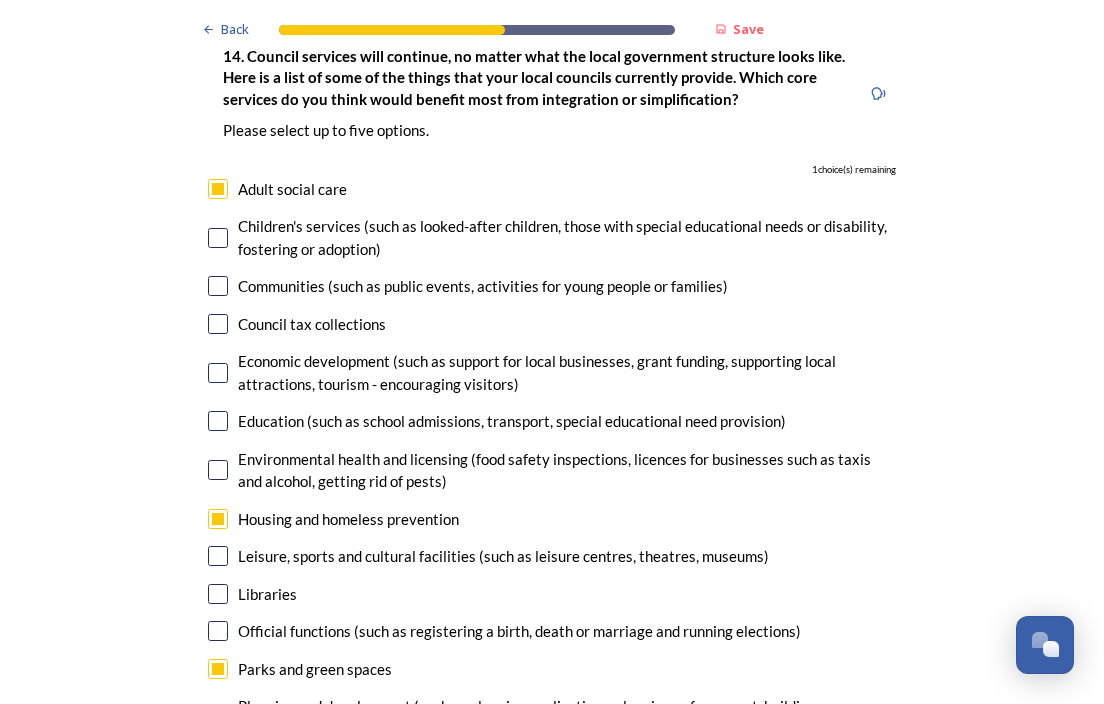 scroll, scrollTop: 4800, scrollLeft: 0, axis: vertical 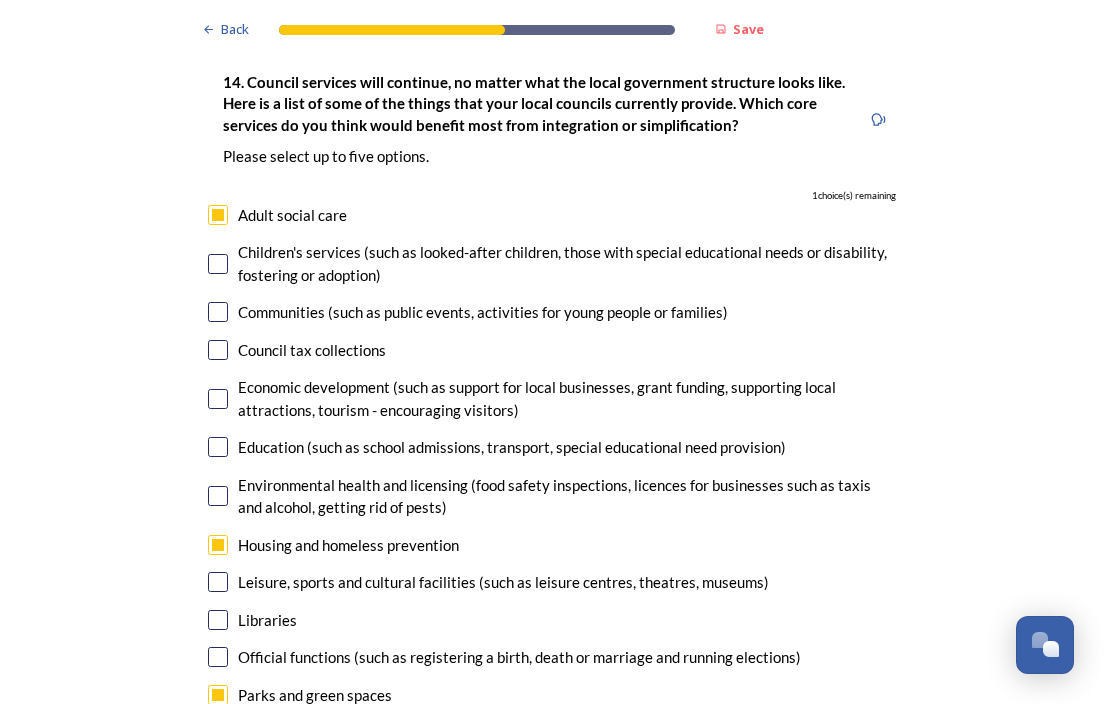 click at bounding box center (218, 312) 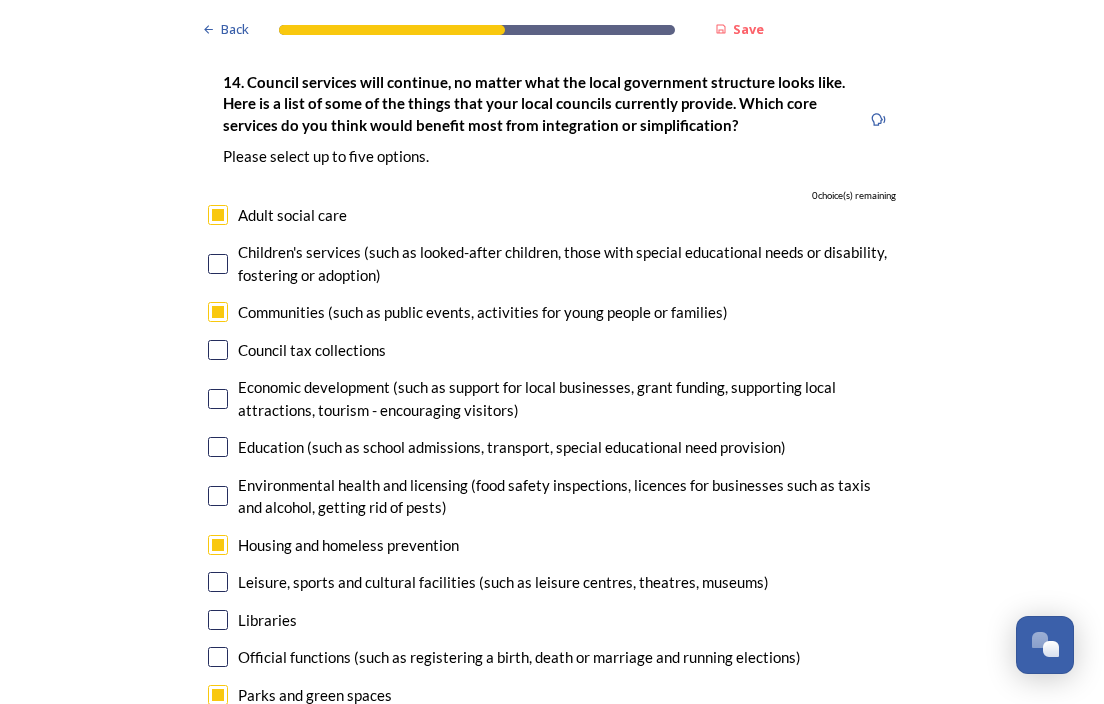 scroll, scrollTop: 5600, scrollLeft: 0, axis: vertical 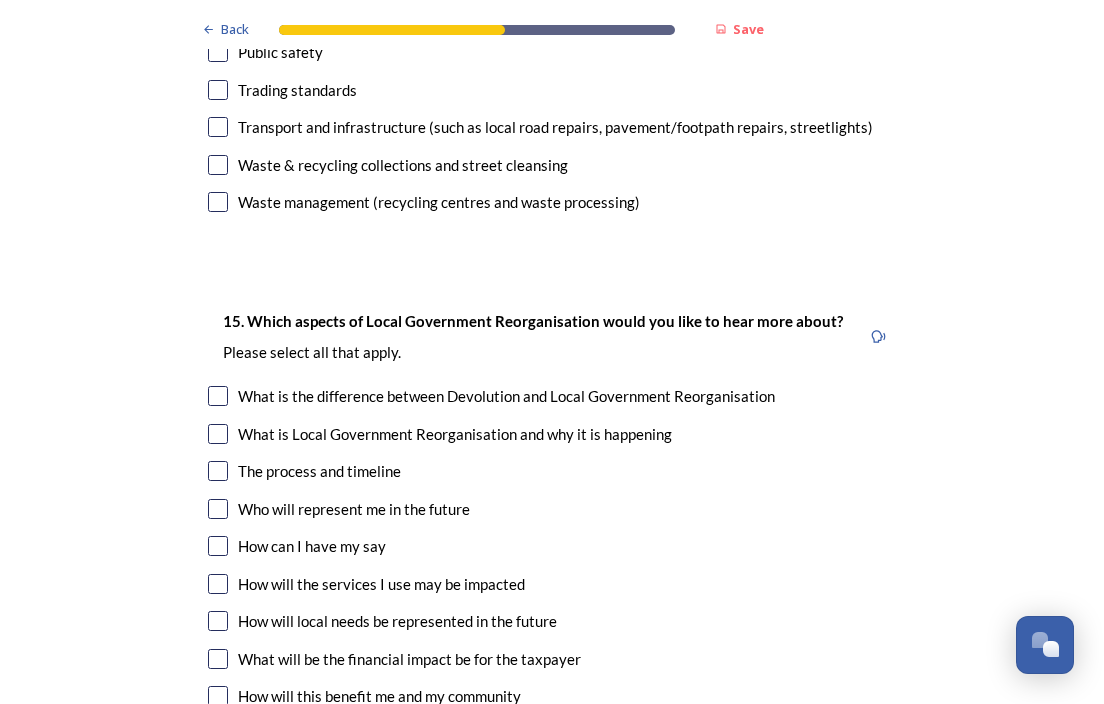 click at bounding box center [218, 471] 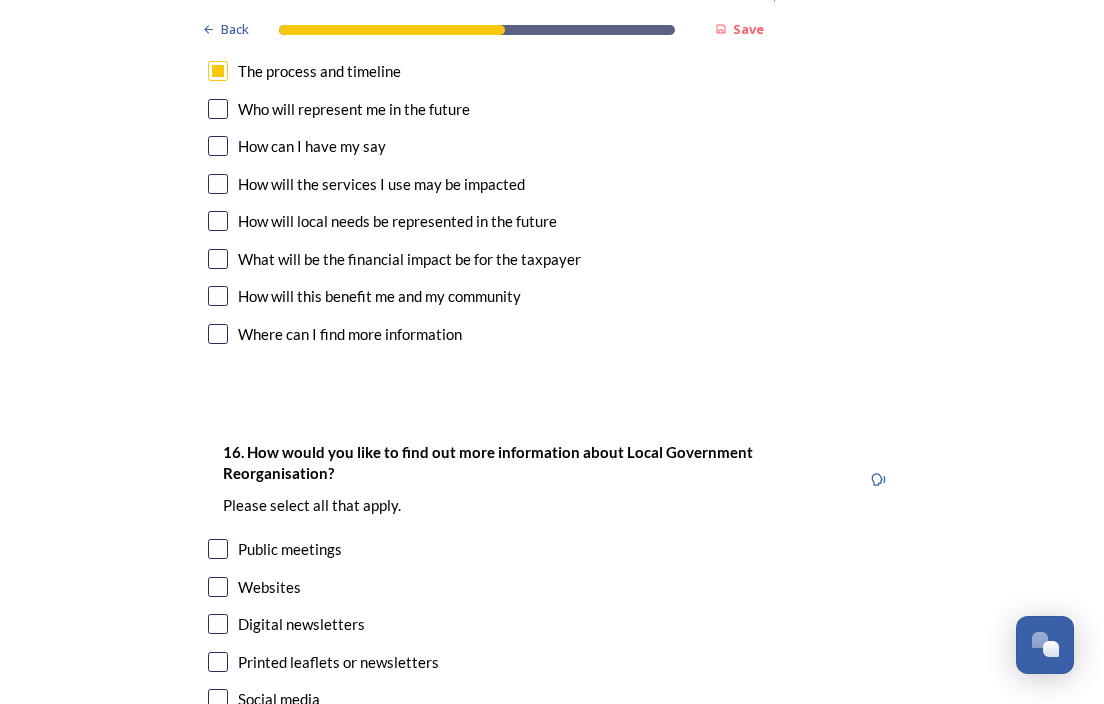 scroll, scrollTop: 6100, scrollLeft: 0, axis: vertical 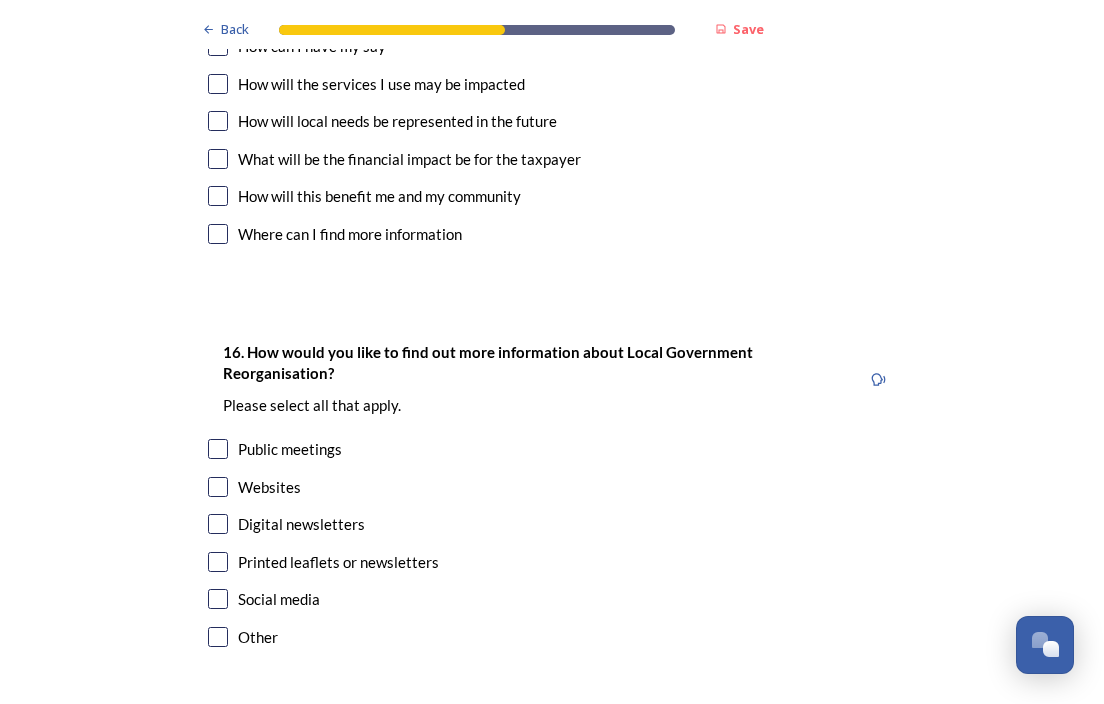 click at bounding box center [218, 487] 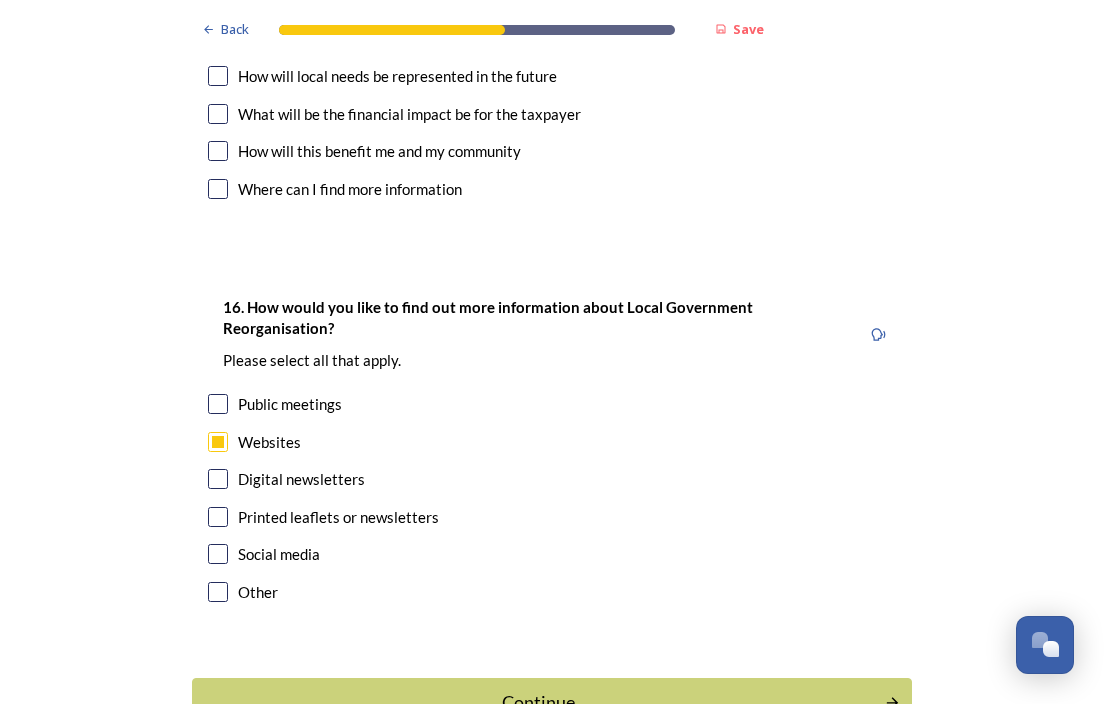 scroll, scrollTop: 6180, scrollLeft: 0, axis: vertical 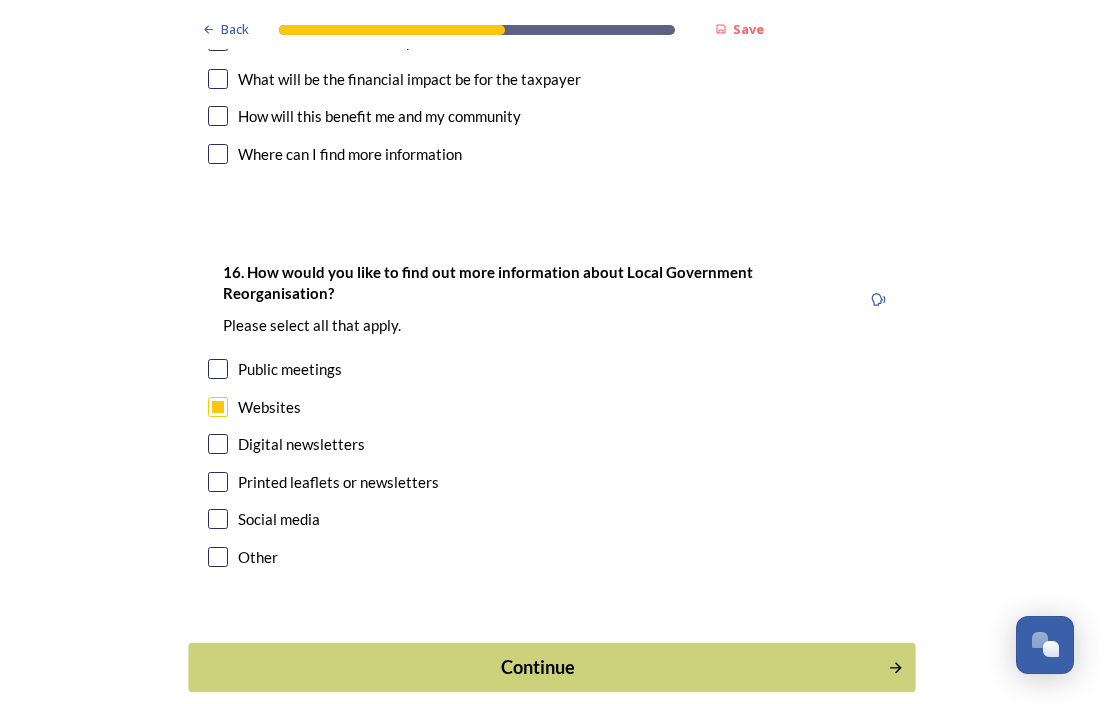 click on "Continue" at bounding box center (551, 667) 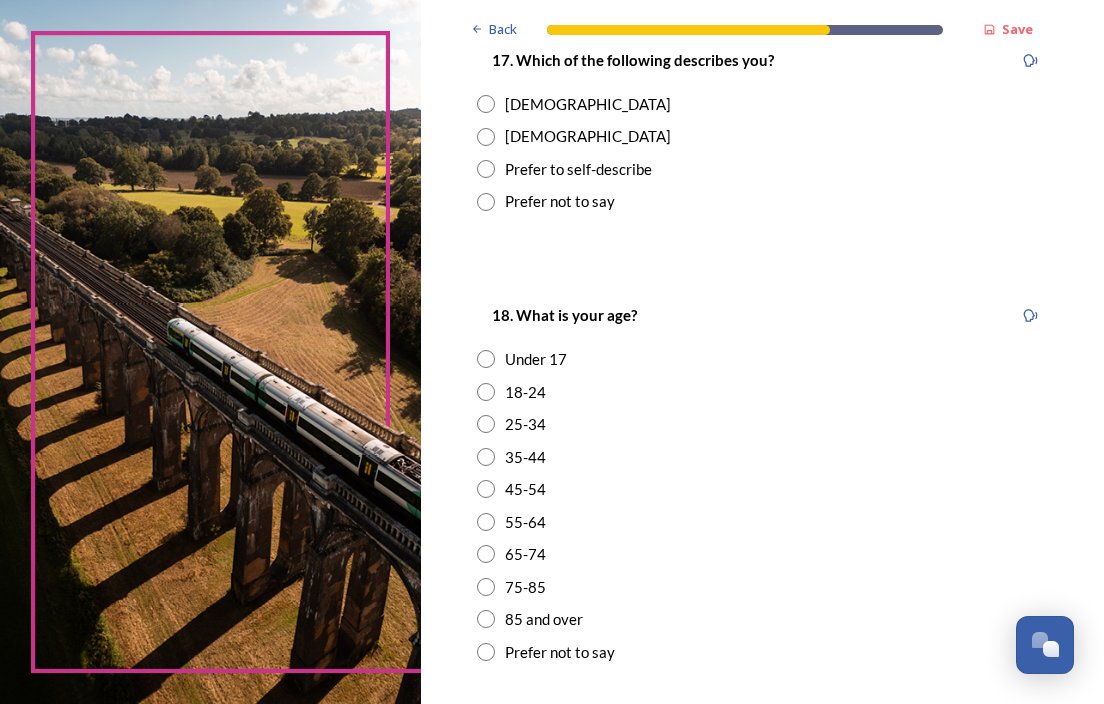 scroll, scrollTop: 300, scrollLeft: 0, axis: vertical 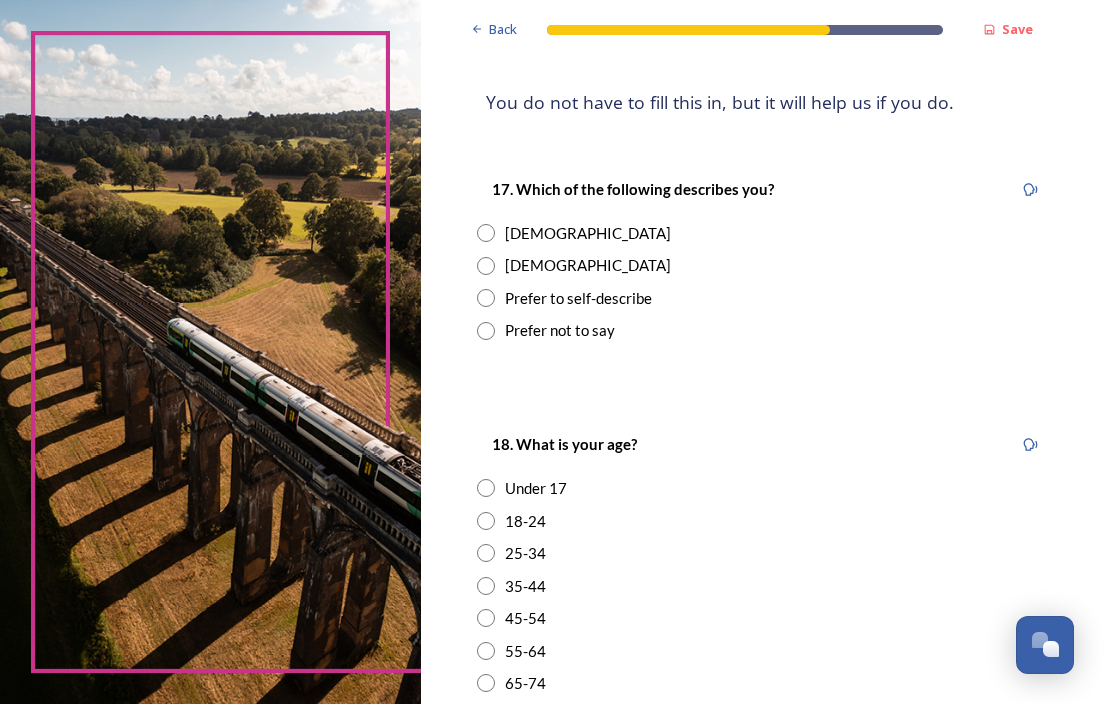 click on "Female" at bounding box center [762, 233] 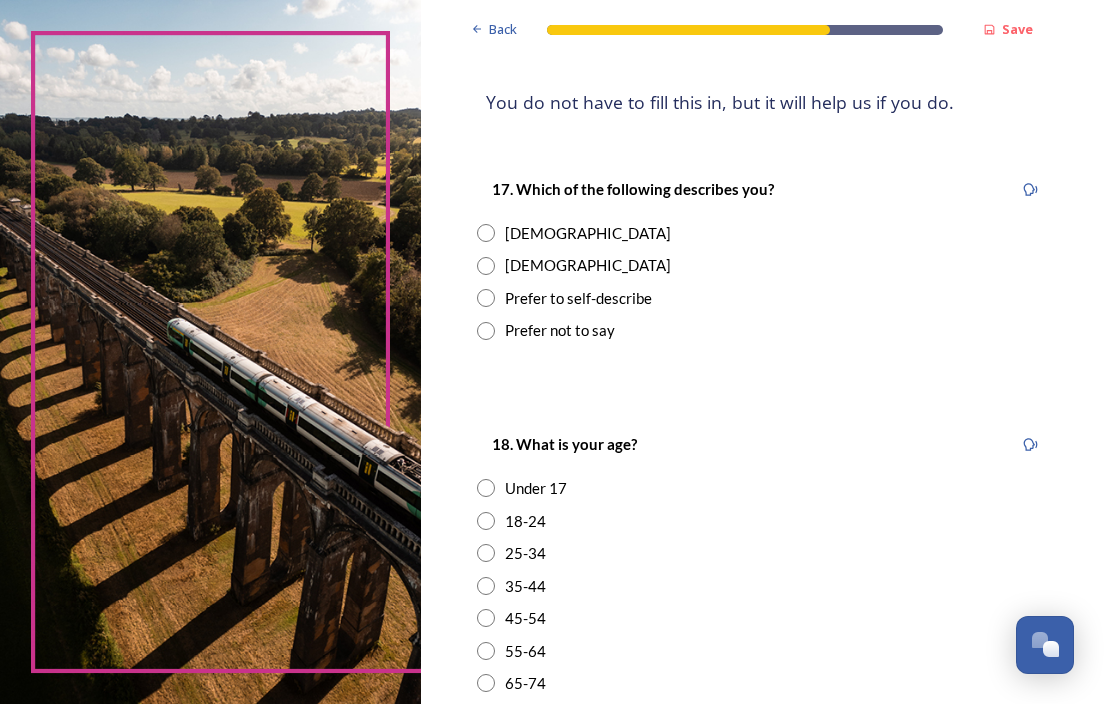 radio on "true" 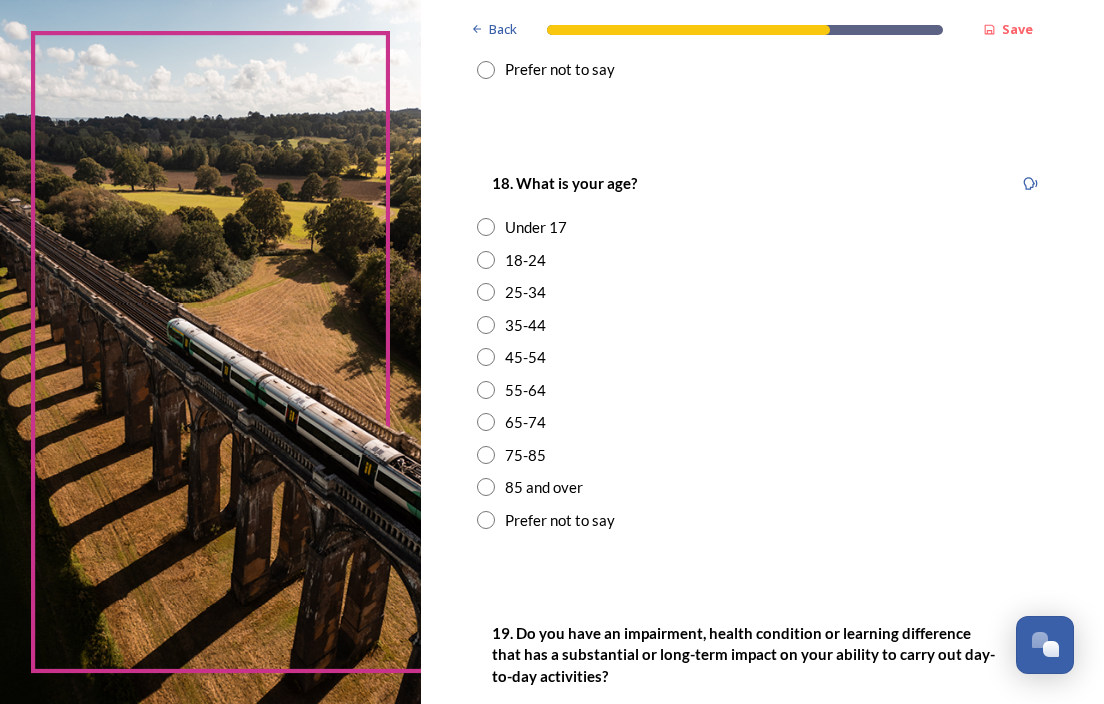 scroll, scrollTop: 600, scrollLeft: 0, axis: vertical 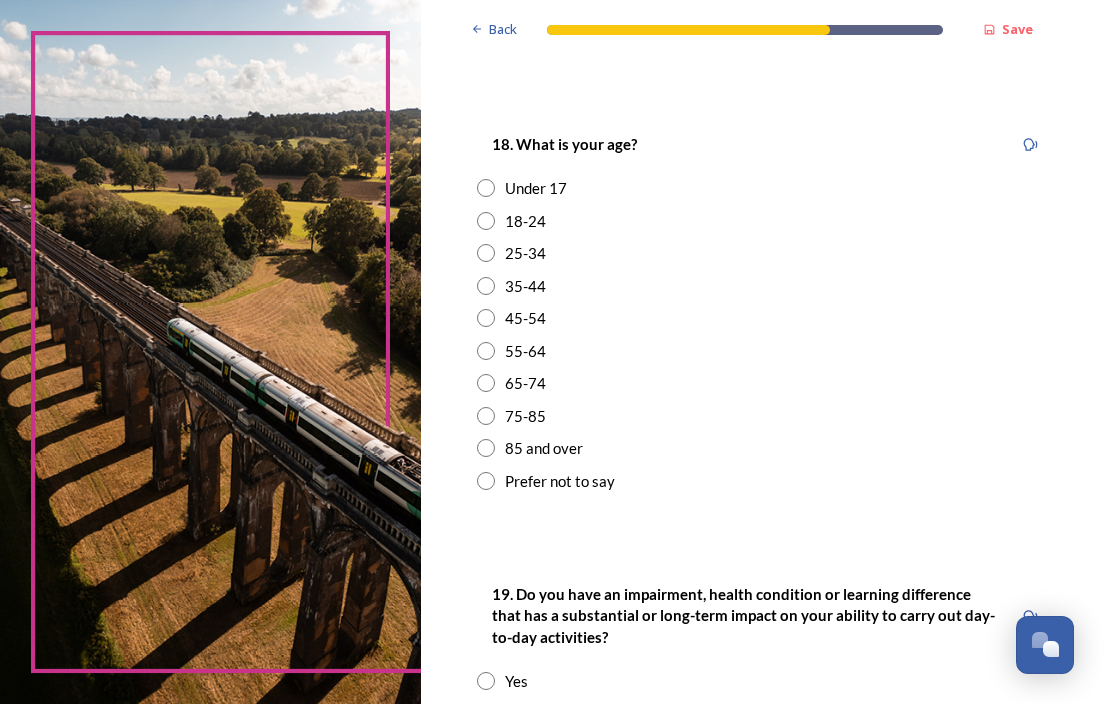 click at bounding box center (486, 253) 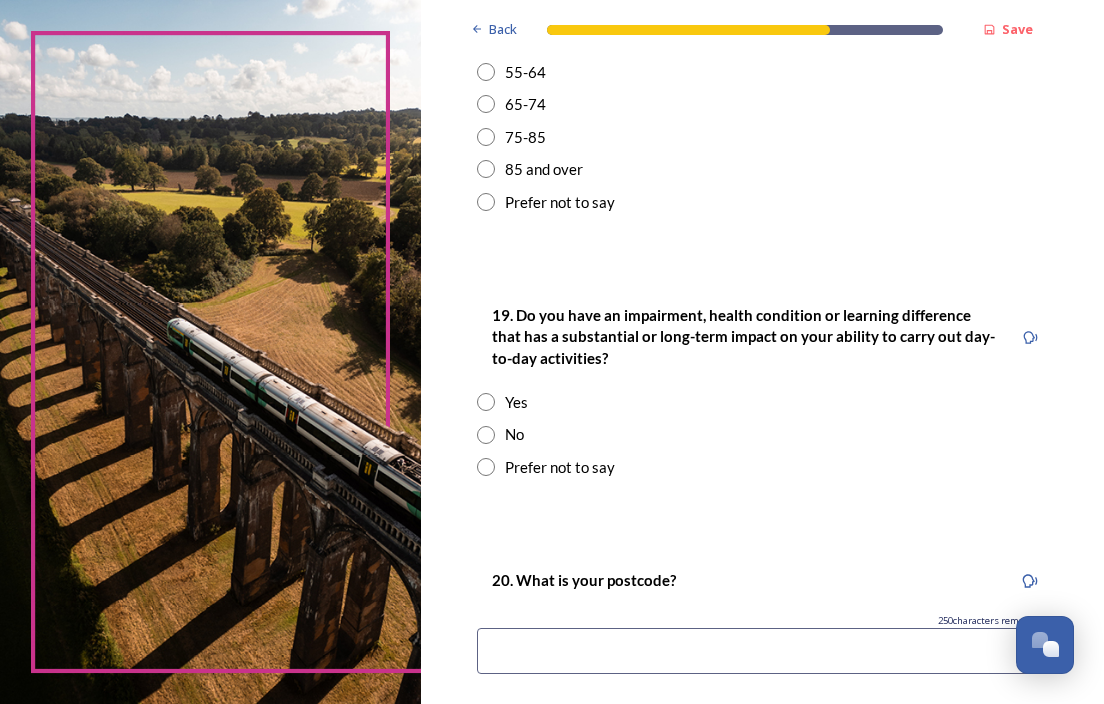 scroll, scrollTop: 900, scrollLeft: 0, axis: vertical 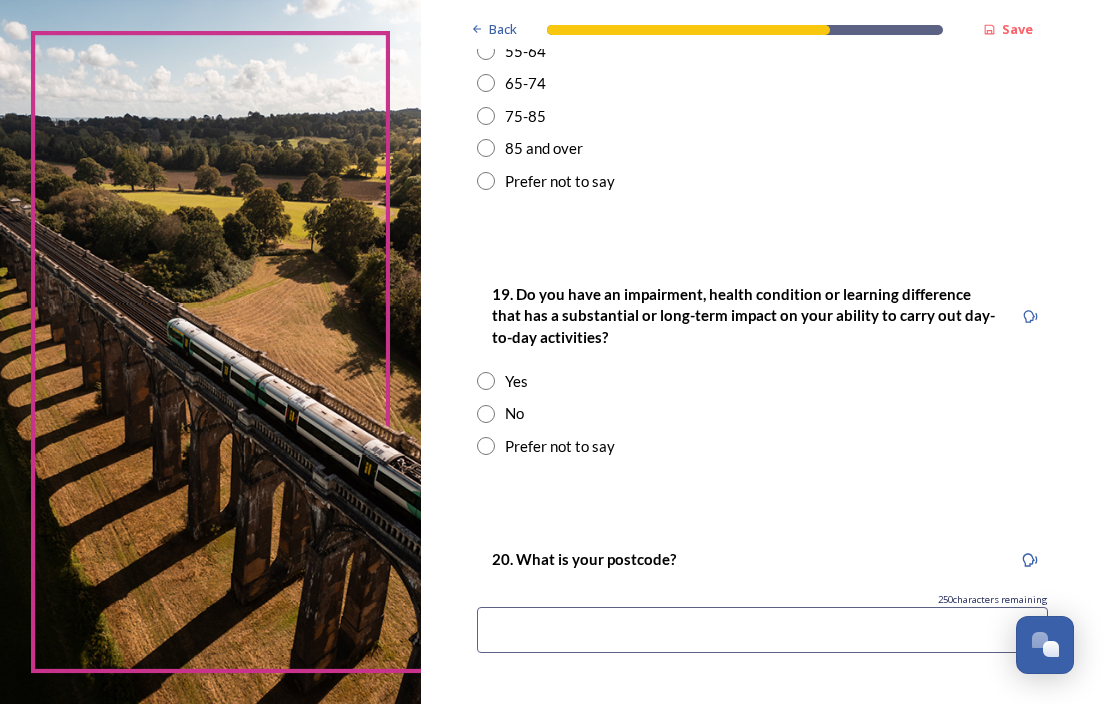 click on "Yes" at bounding box center [762, 381] 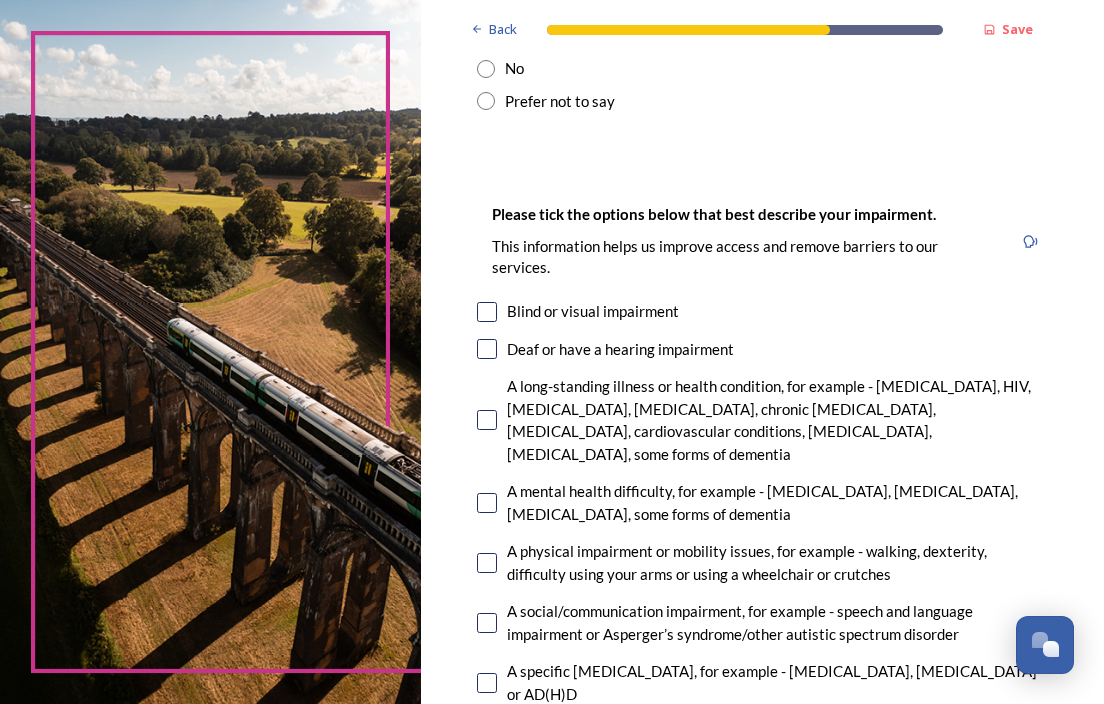 scroll, scrollTop: 1400, scrollLeft: 0, axis: vertical 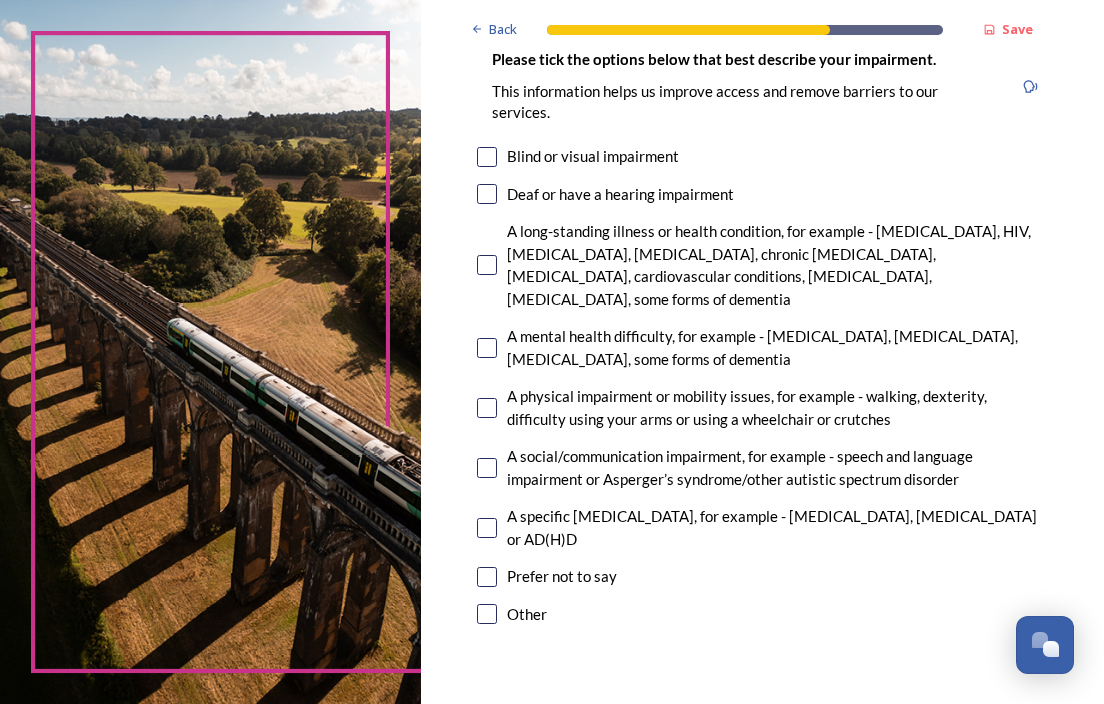 click on "A mental health difficulty, for example - schizophrenia, depression, anxiety disorder, some forms of dementia" at bounding box center [777, 347] 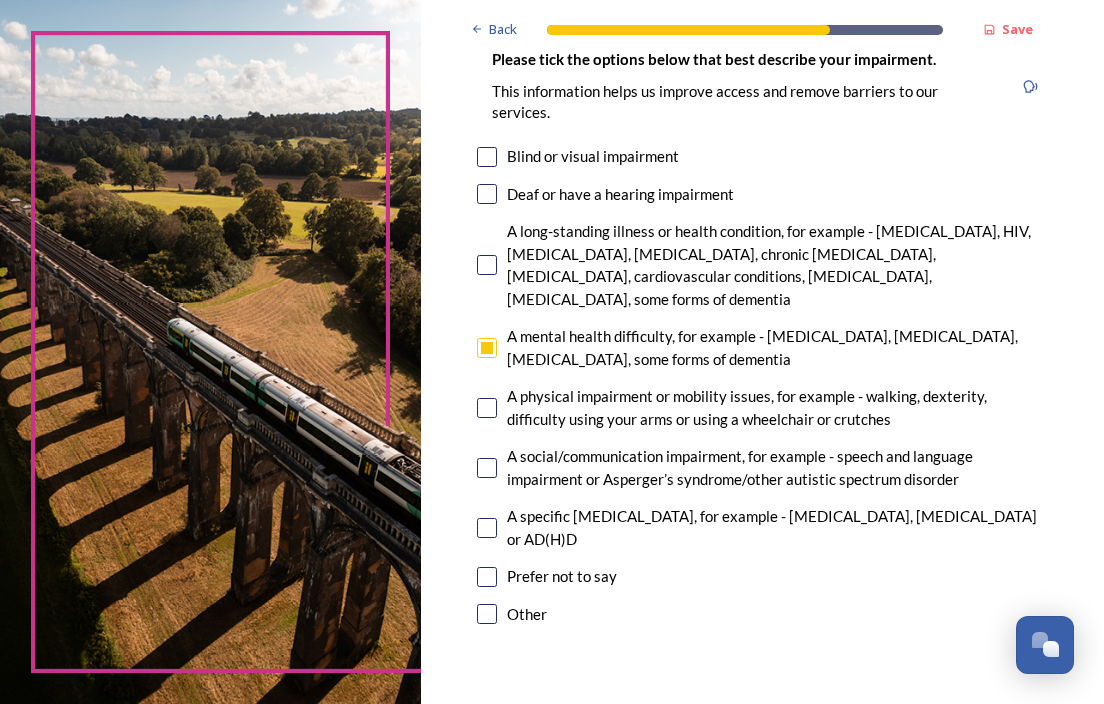 checkbox on "true" 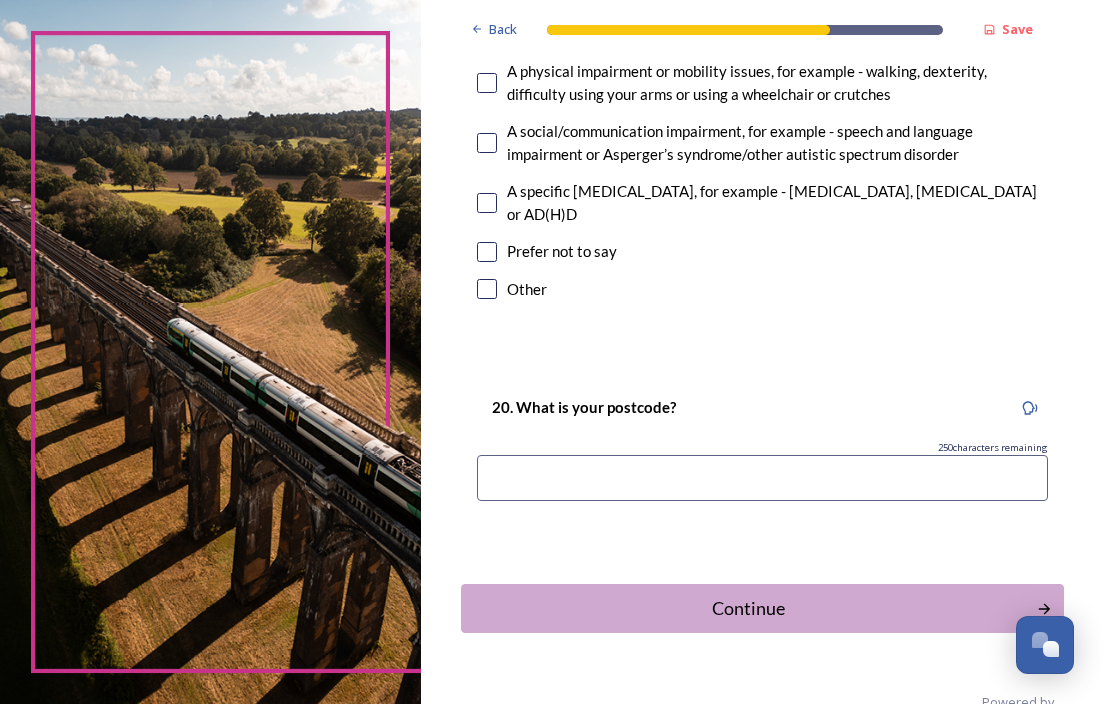 click at bounding box center [762, 478] 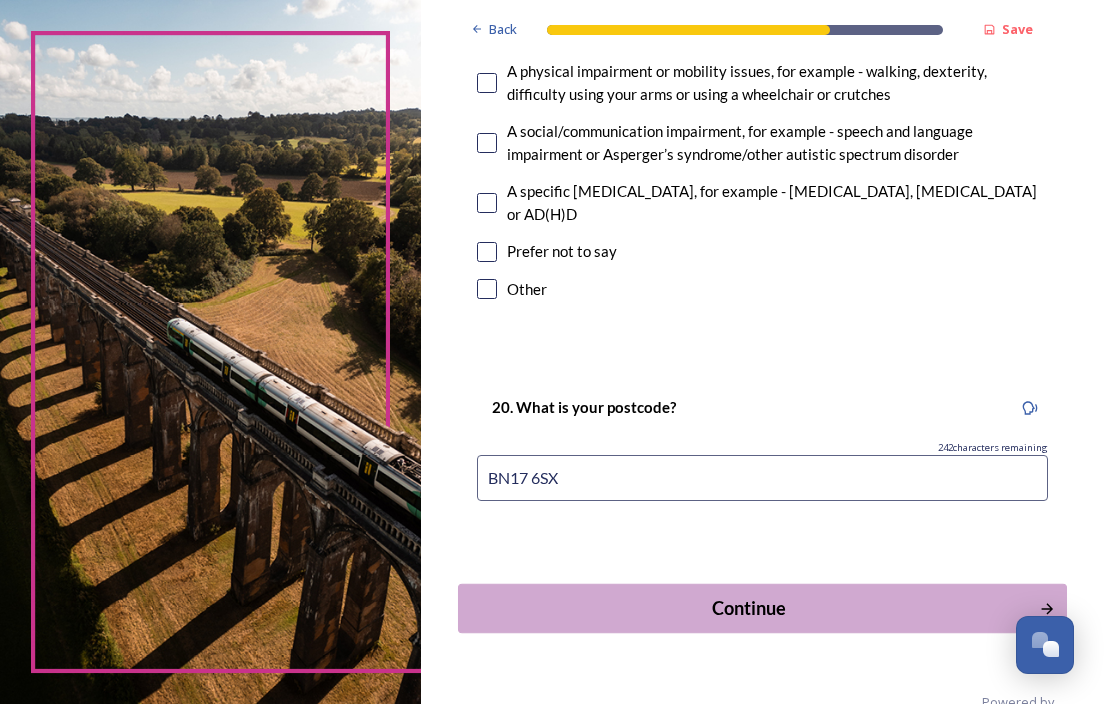 type on "BN17 6SX" 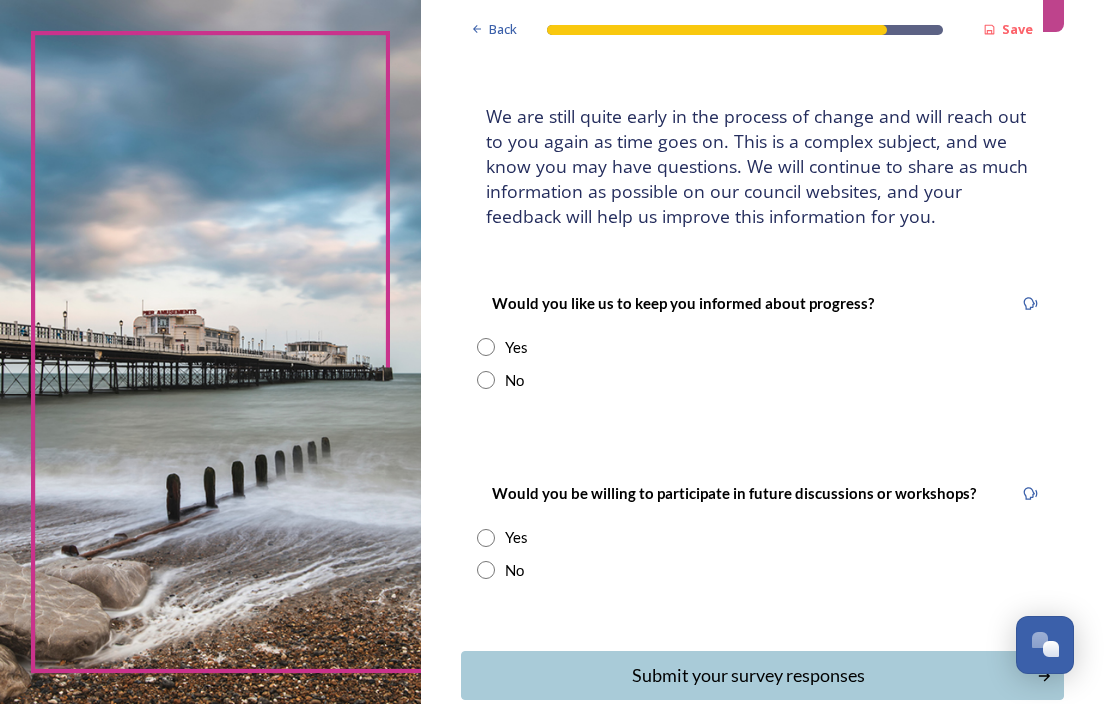 scroll, scrollTop: 100, scrollLeft: 0, axis: vertical 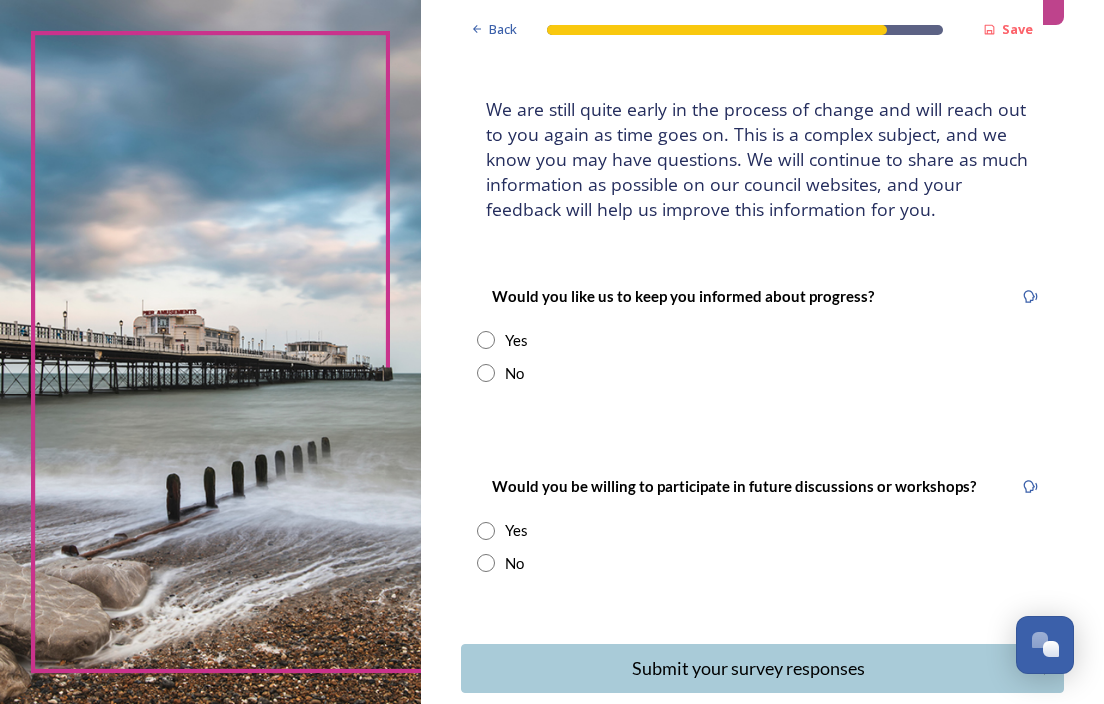 click on "No" at bounding box center (762, 373) 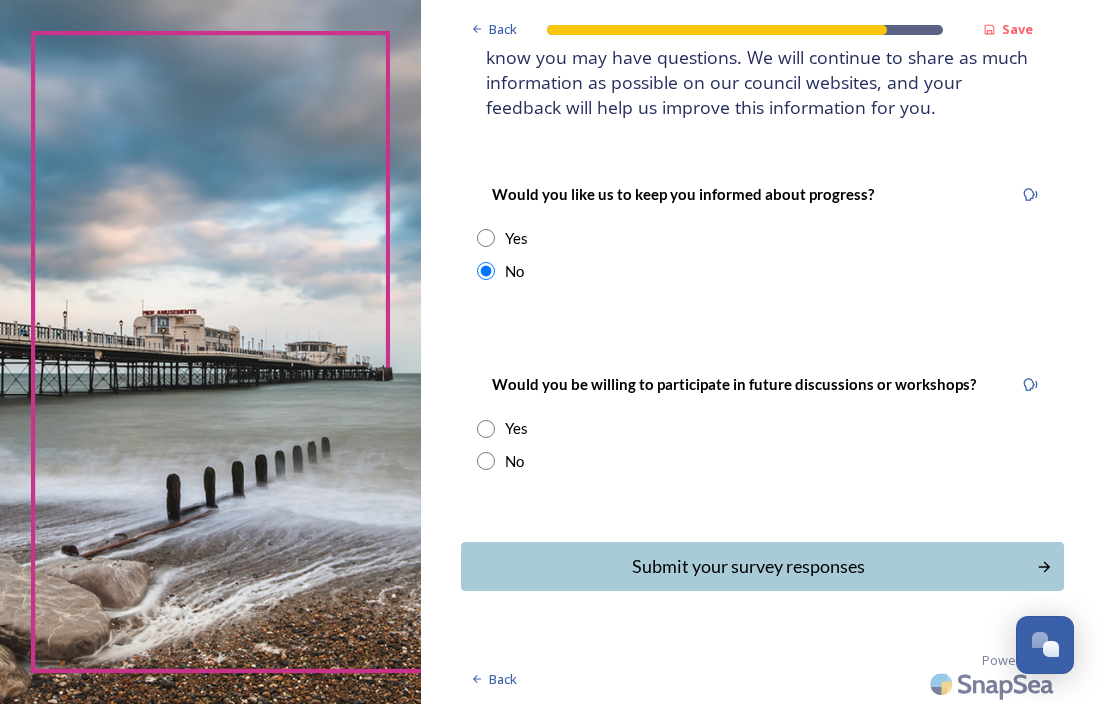 scroll, scrollTop: 205, scrollLeft: 0, axis: vertical 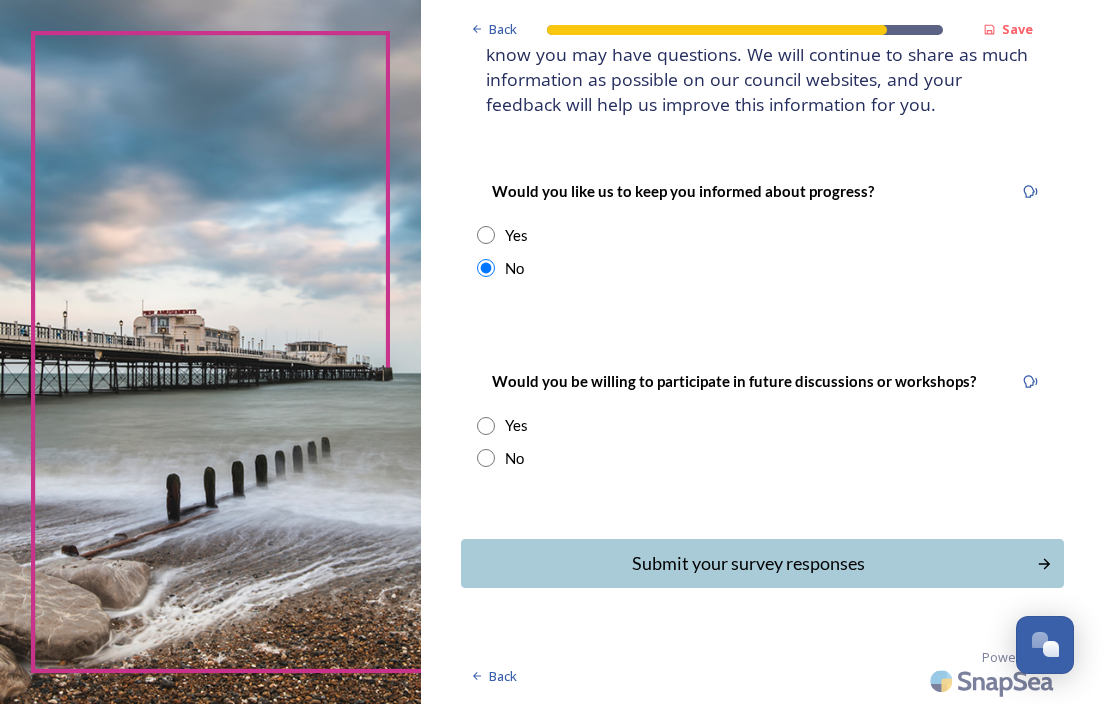 click on "Yes" at bounding box center (516, 425) 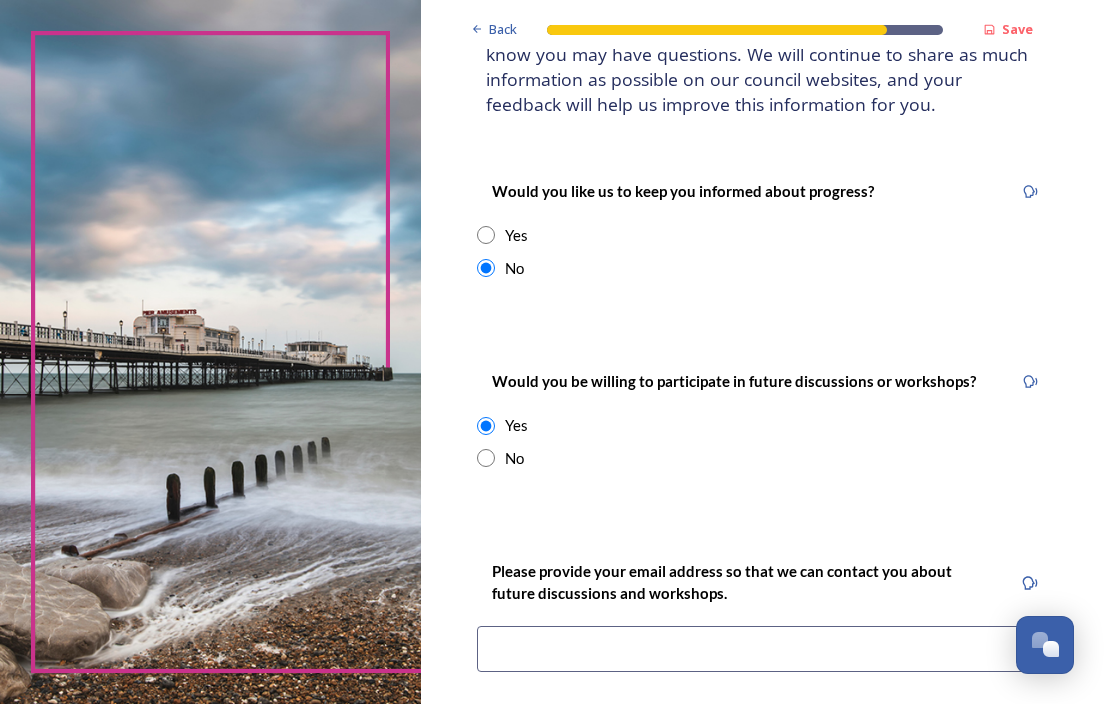 click on "Would you be willing to participate in future discussions or workshops? Yes No" at bounding box center (762, 419) 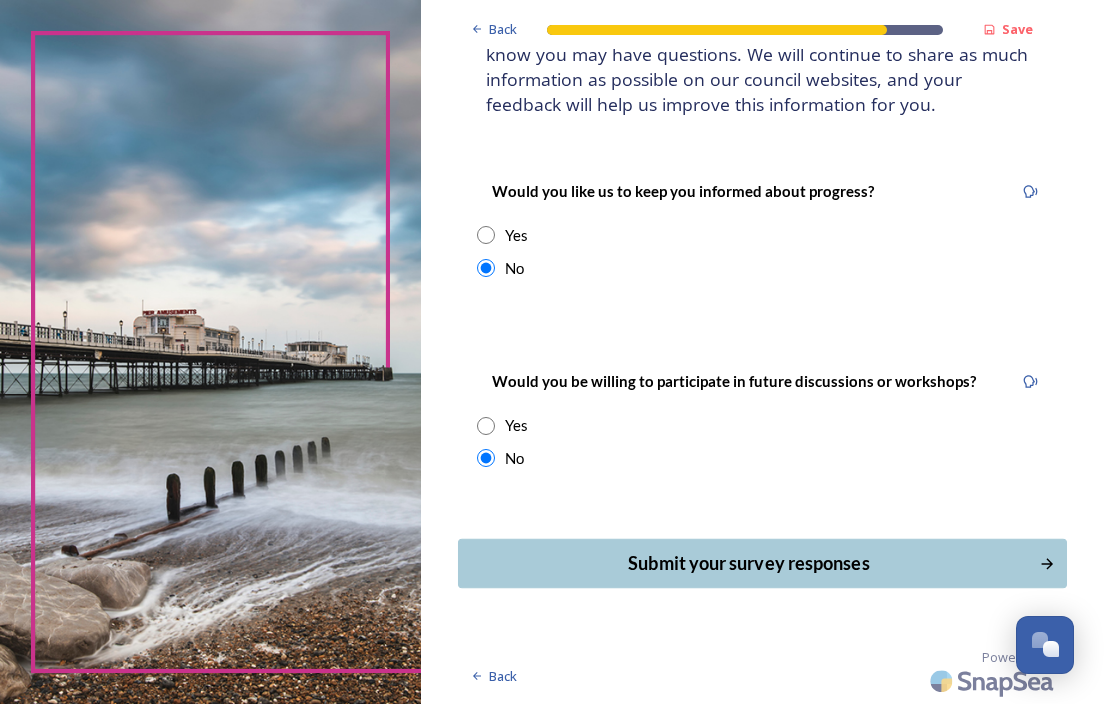 click on "Submit your survey responses" at bounding box center (762, 563) 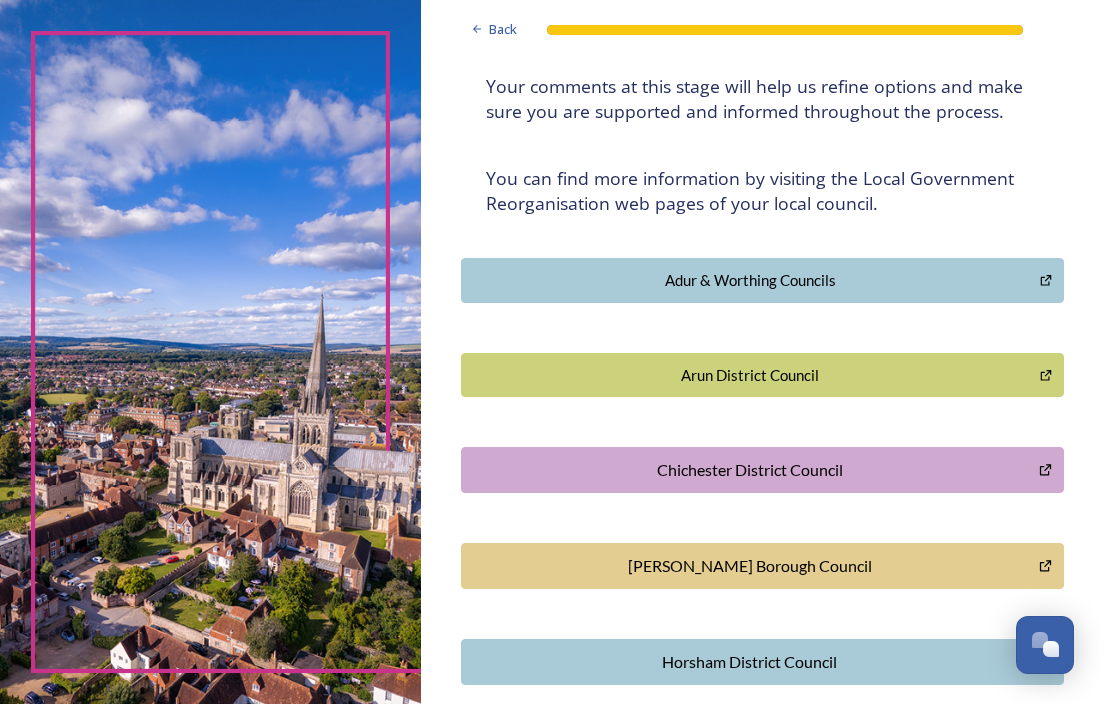 scroll, scrollTop: 584, scrollLeft: 0, axis: vertical 